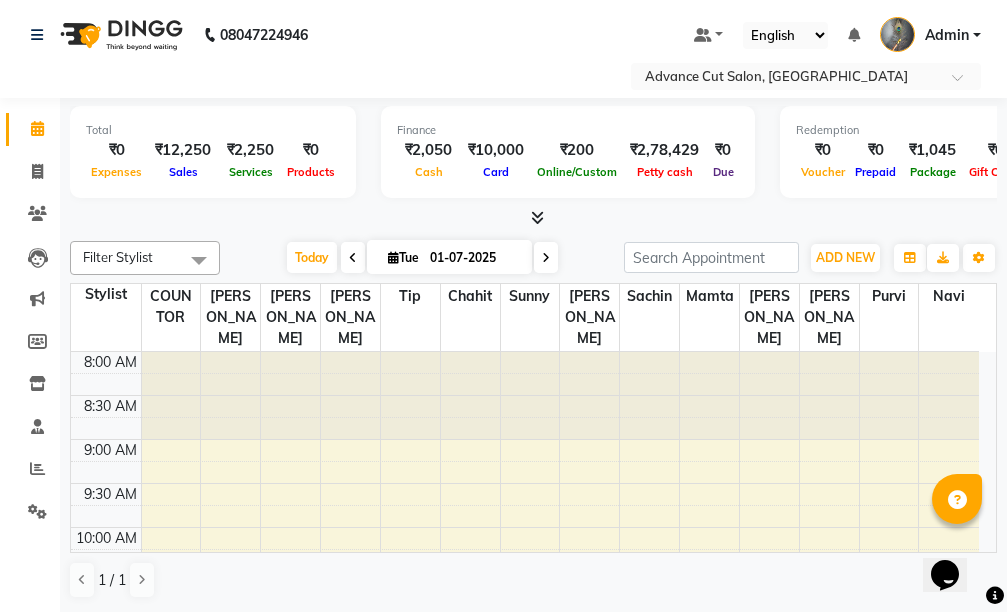 scroll, scrollTop: 1, scrollLeft: 0, axis: vertical 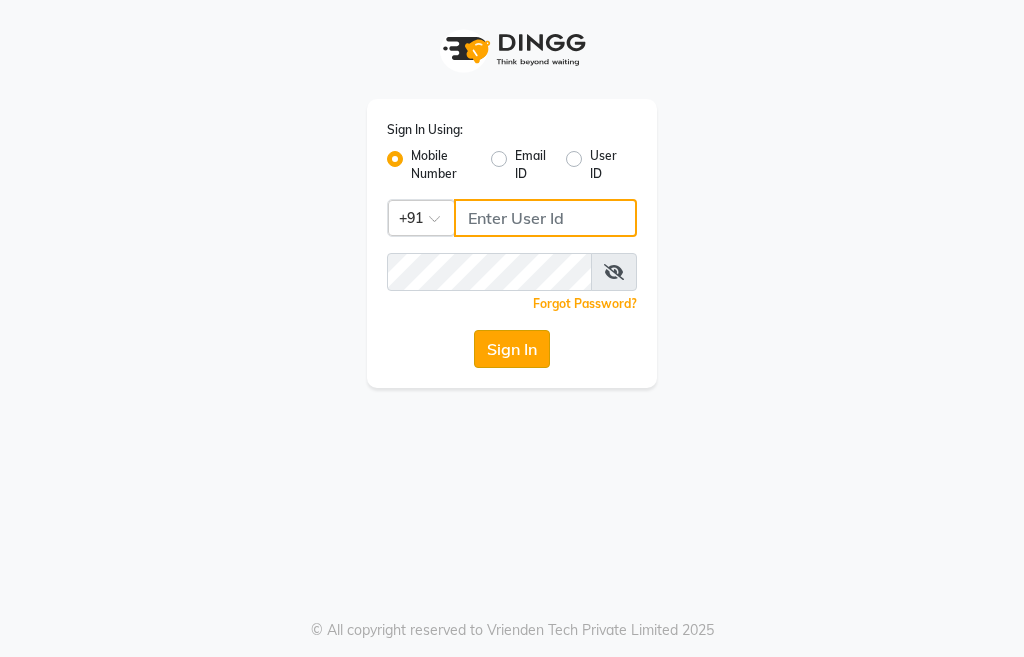 type on "9491146000" 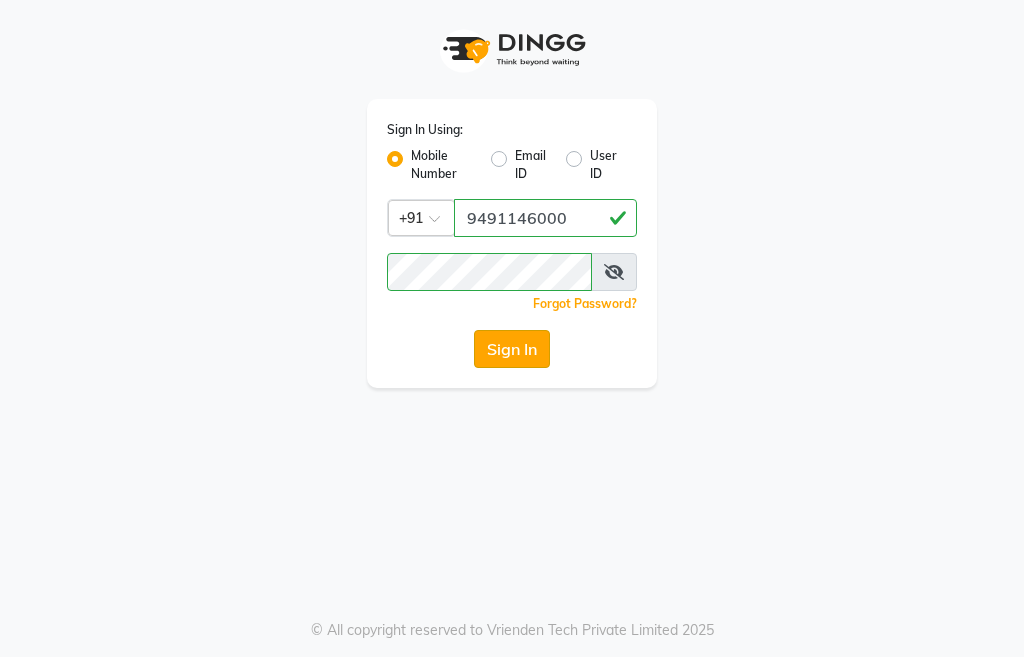 click on "Sign In" 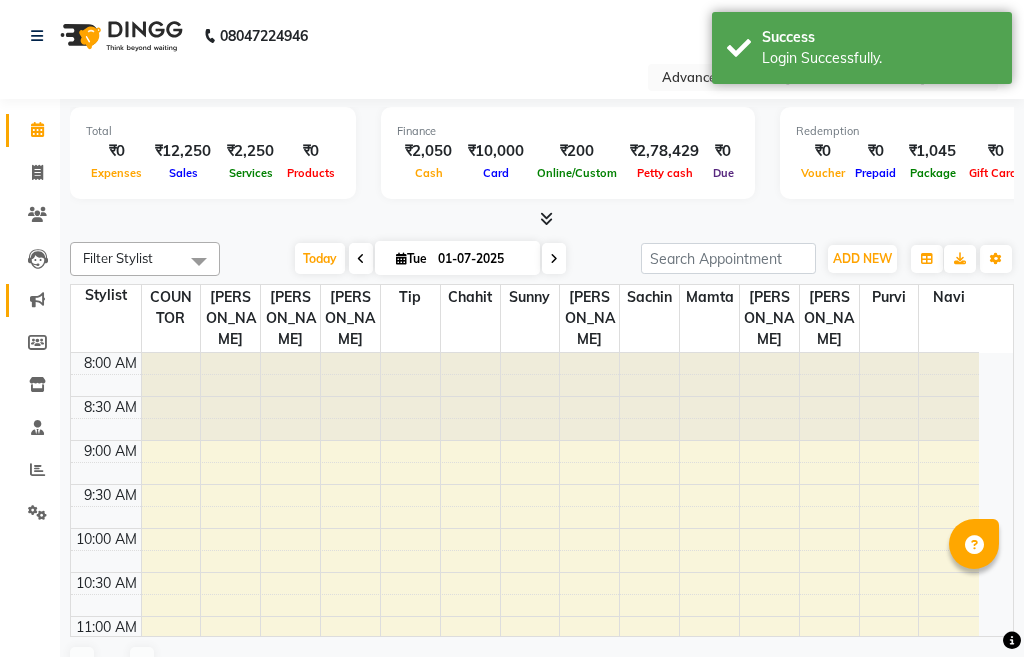 select on "en" 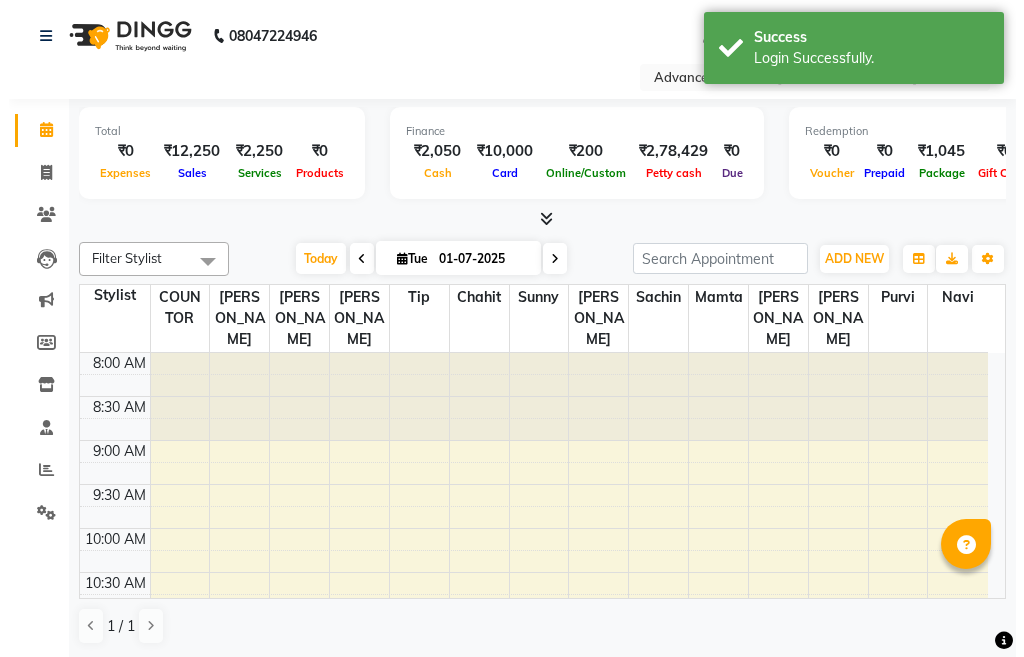 scroll, scrollTop: 0, scrollLeft: 0, axis: both 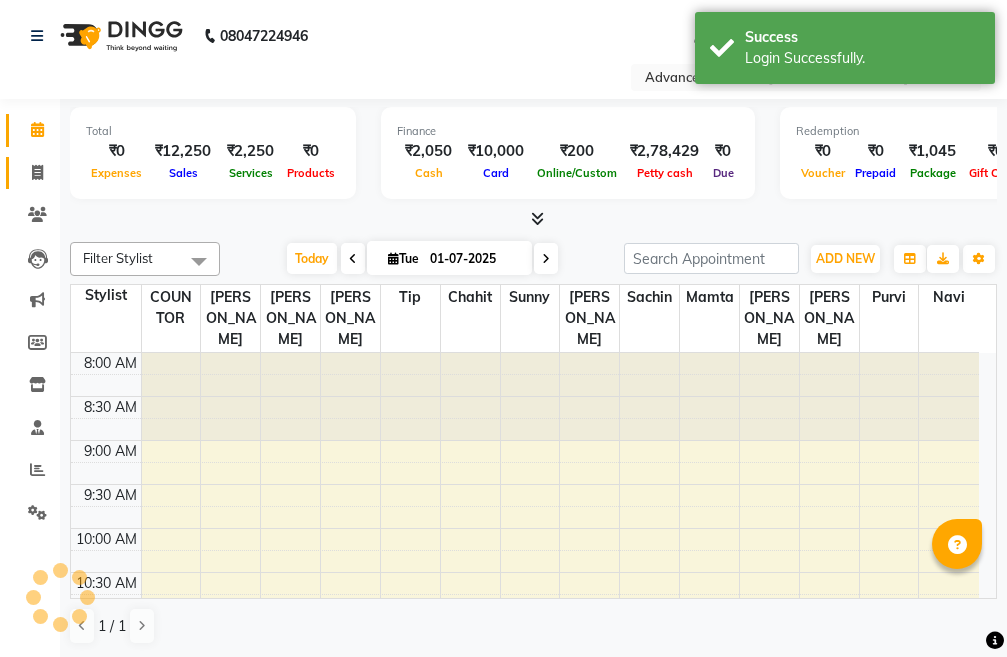 click 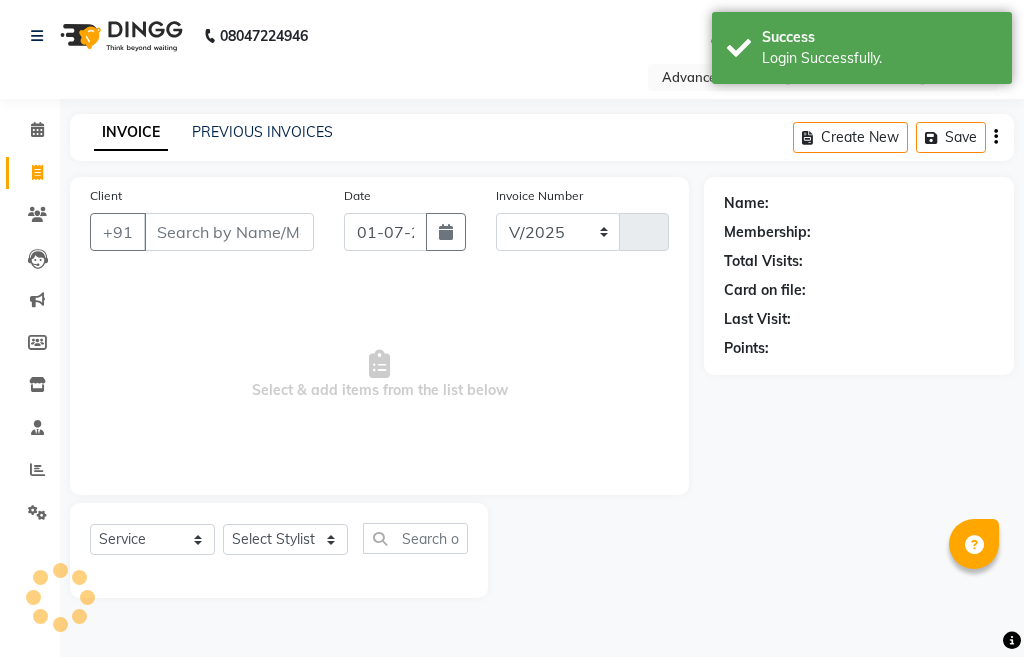 select on "4939" 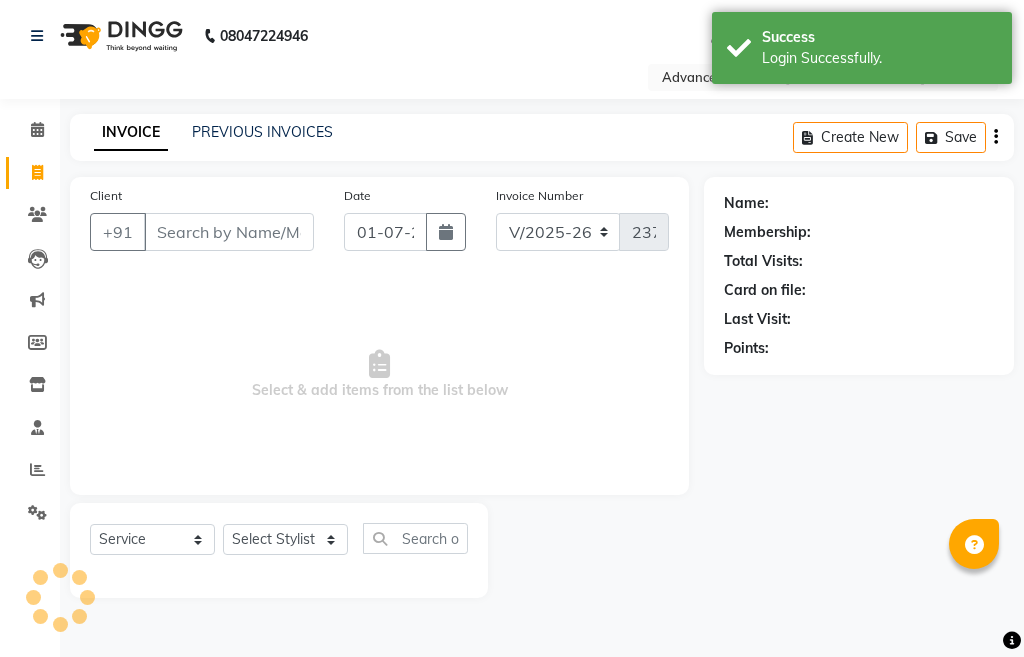 click on "Client" at bounding box center [229, 232] 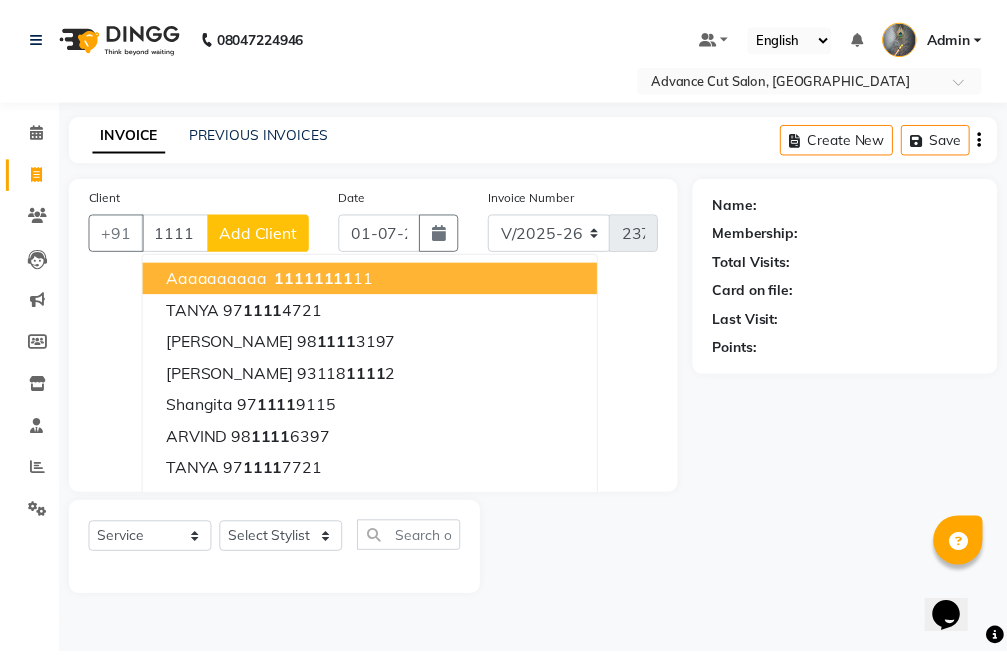 scroll, scrollTop: 0, scrollLeft: 0, axis: both 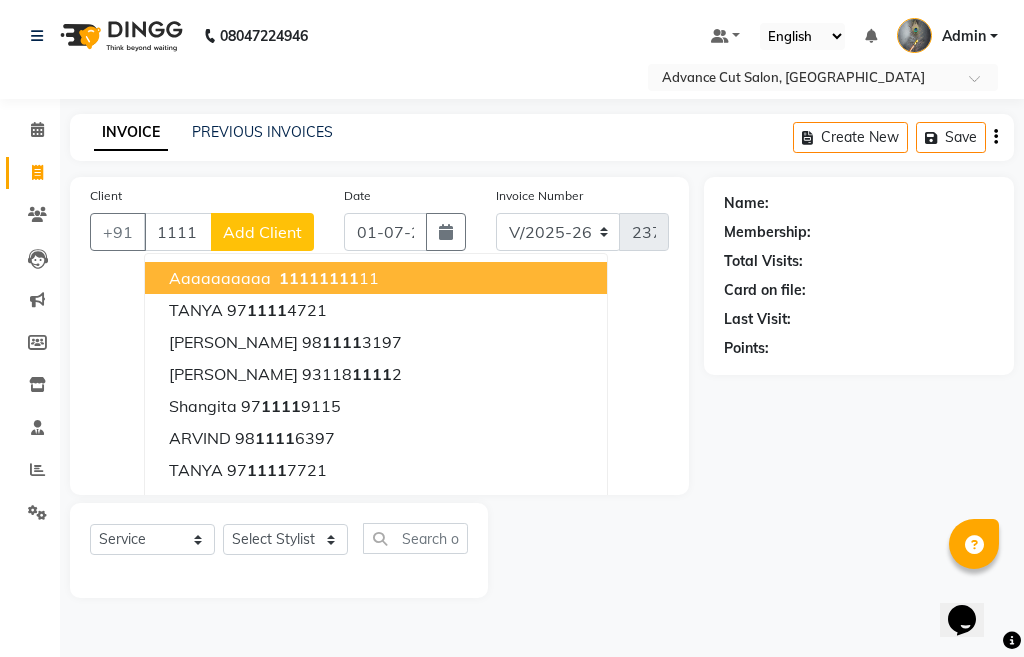 click on "aaaaaaaaaa   1111 1111 11" at bounding box center (376, 278) 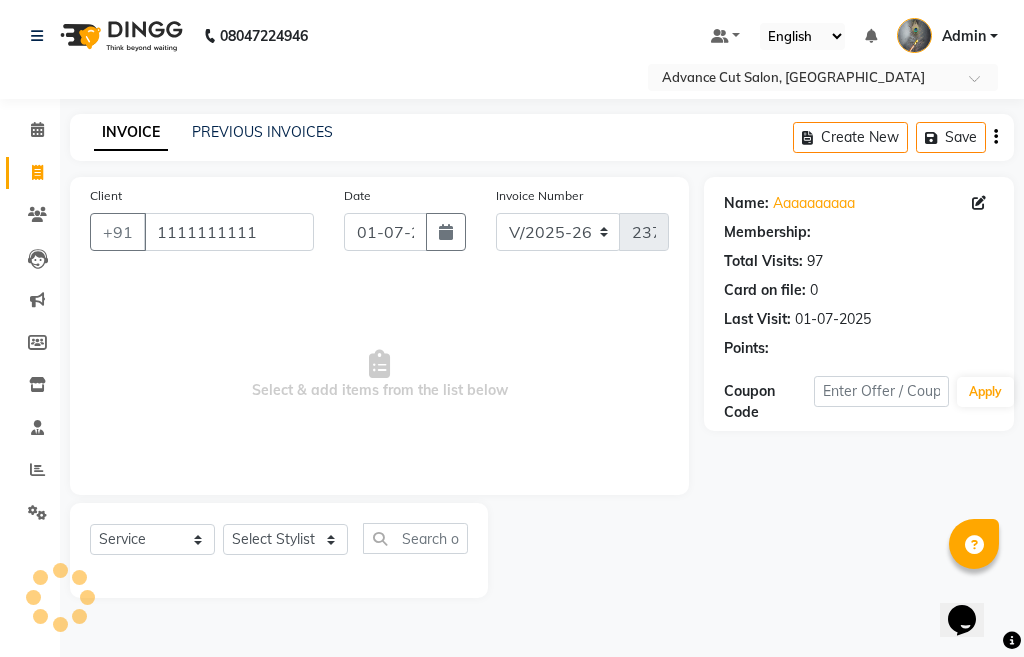 click on "Select & add items from the list below" at bounding box center [379, 375] 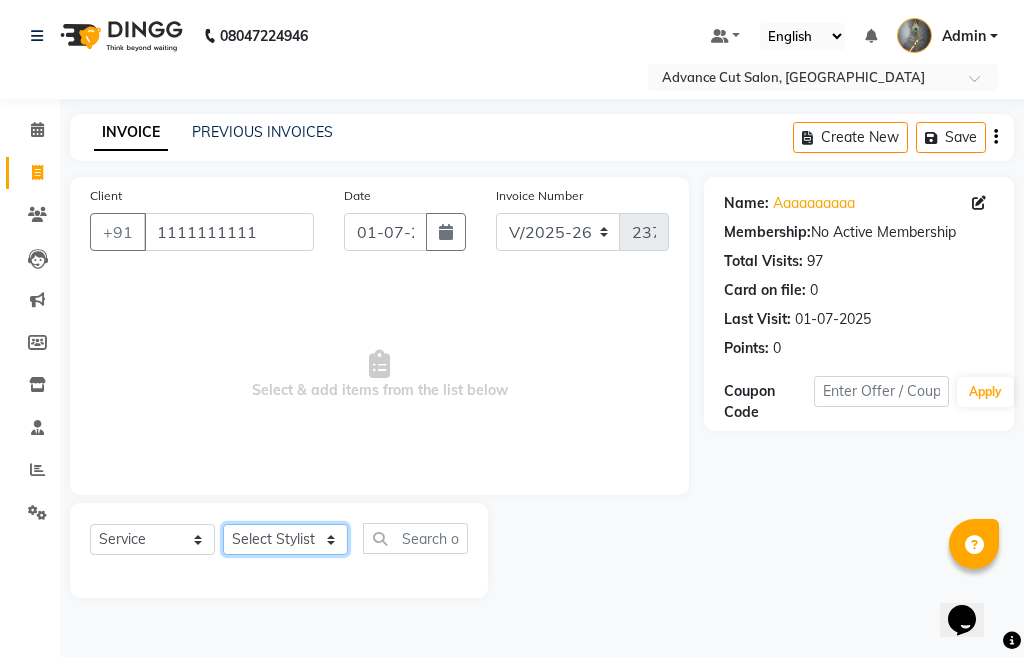 click on "Select Stylist Admin chahit COUNTOR gourav hardeep mamta manisha MONISH navi NOSHAD ALI purvi sachin shatnam sunny tip" 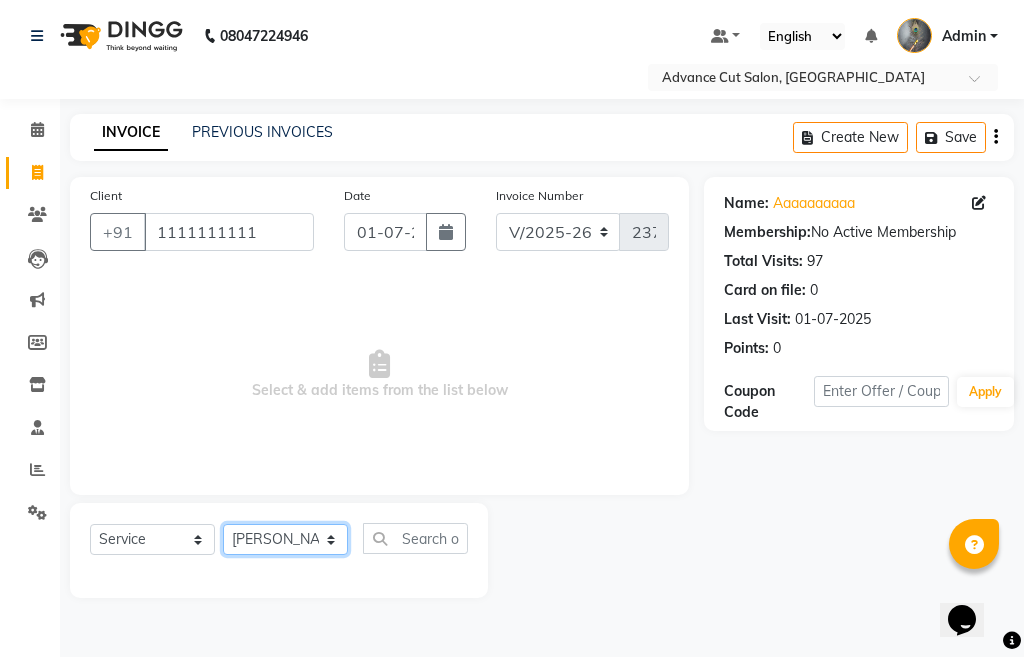 click on "Select Stylist Admin chahit COUNTOR gourav hardeep mamta manisha MONISH navi NOSHAD ALI purvi sachin shatnam sunny tip" 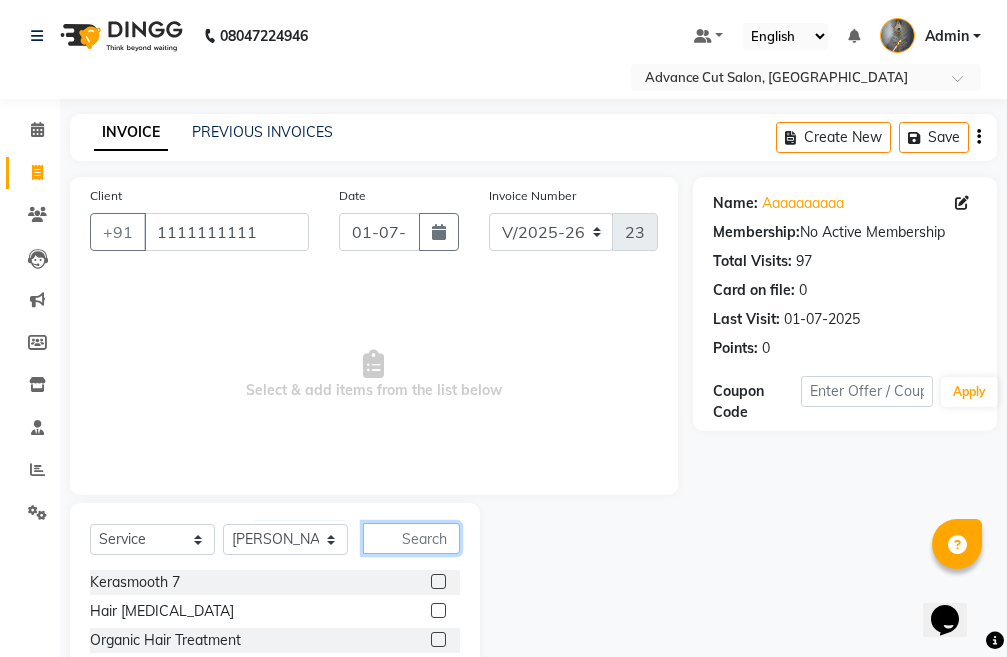 click 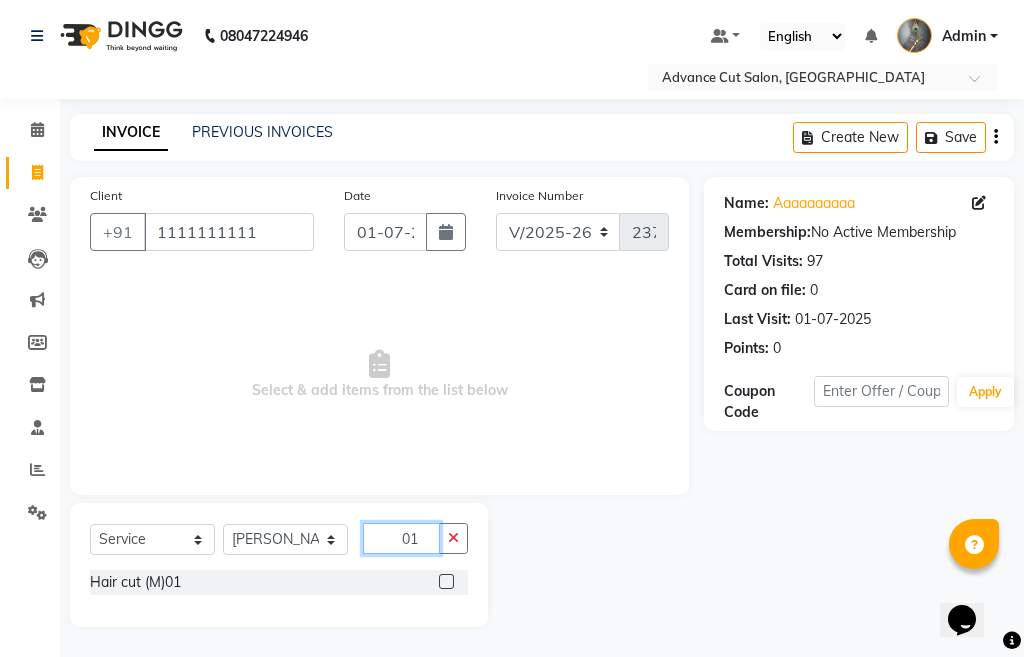 type on "01" 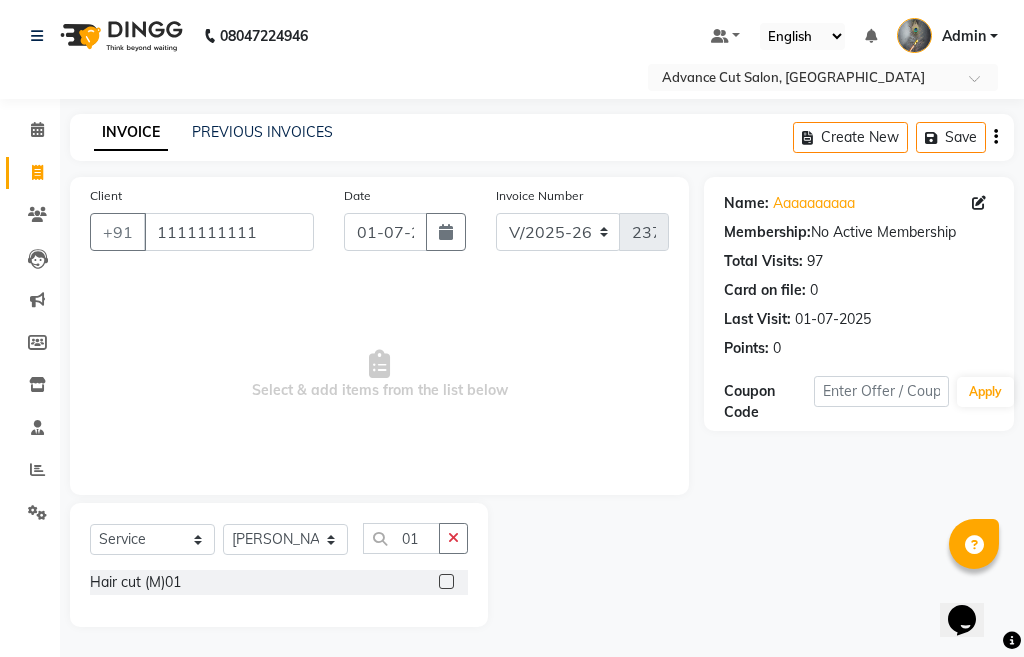 click 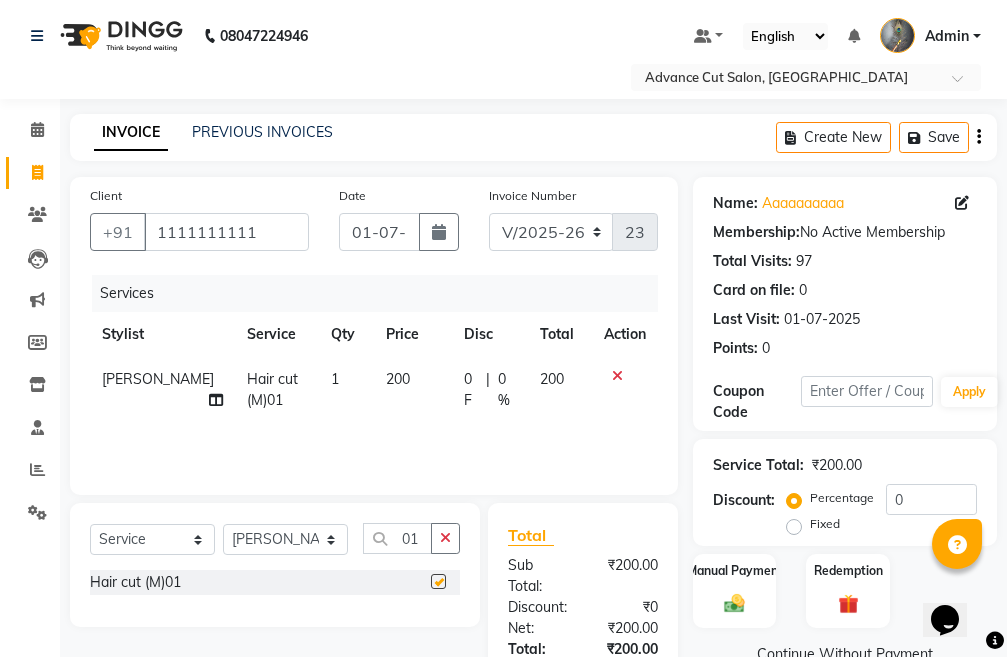 checkbox on "false" 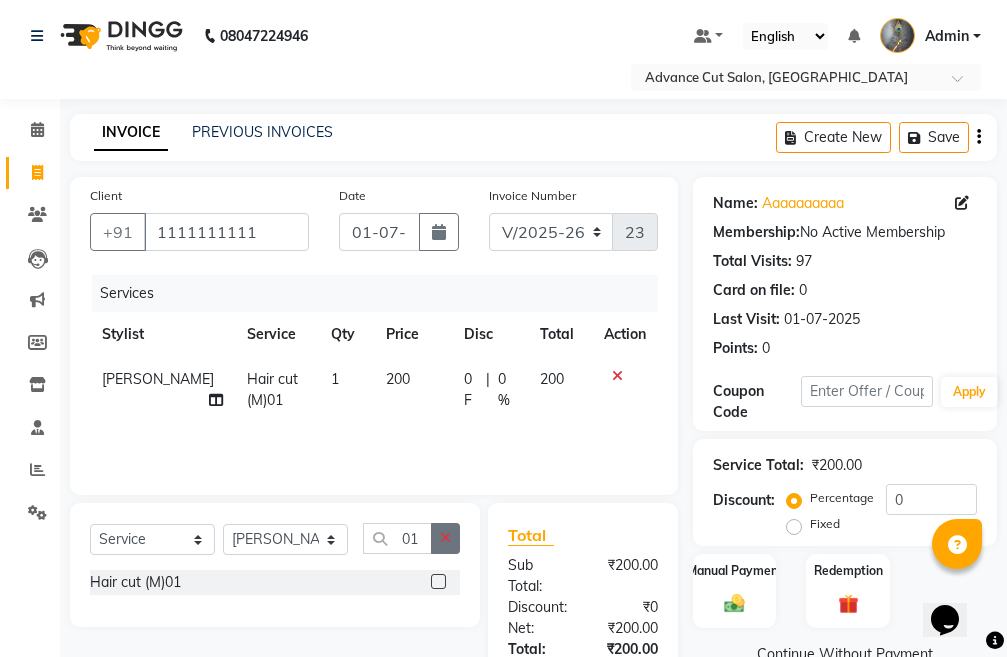 click 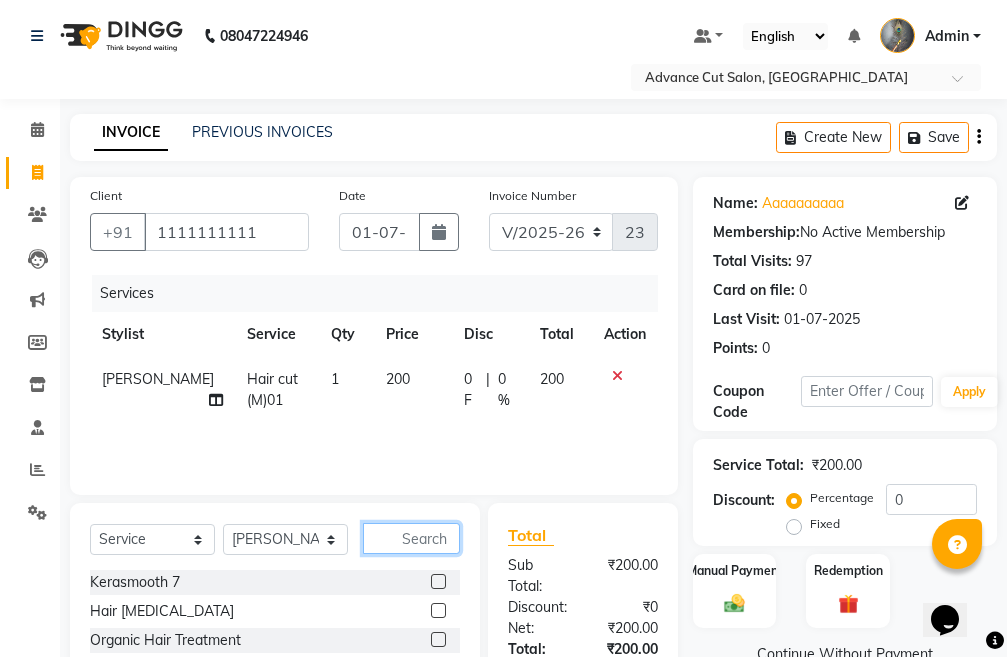 click 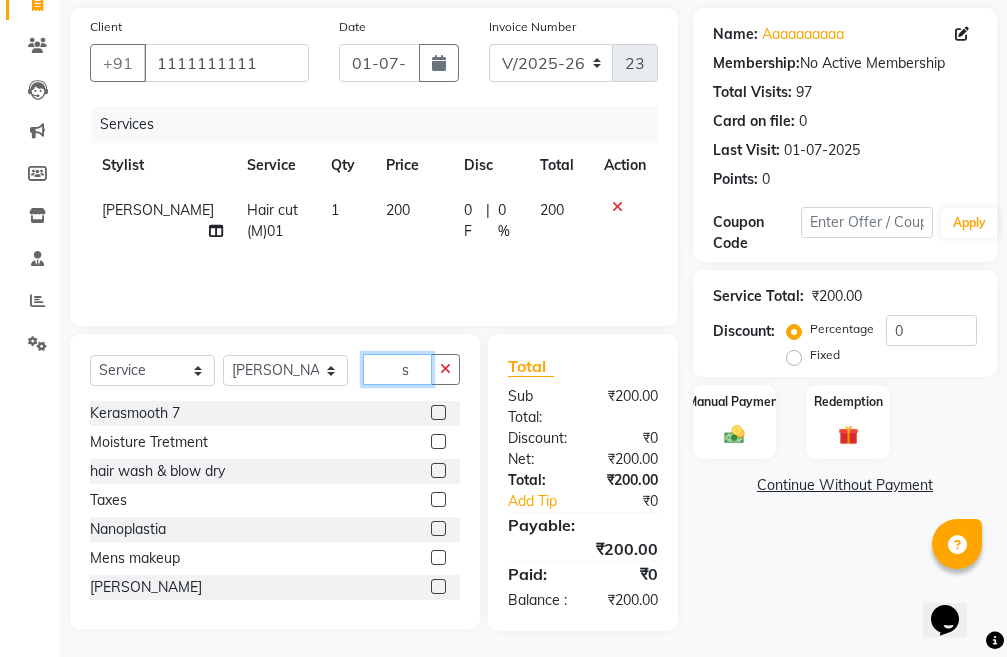scroll, scrollTop: 194, scrollLeft: 0, axis: vertical 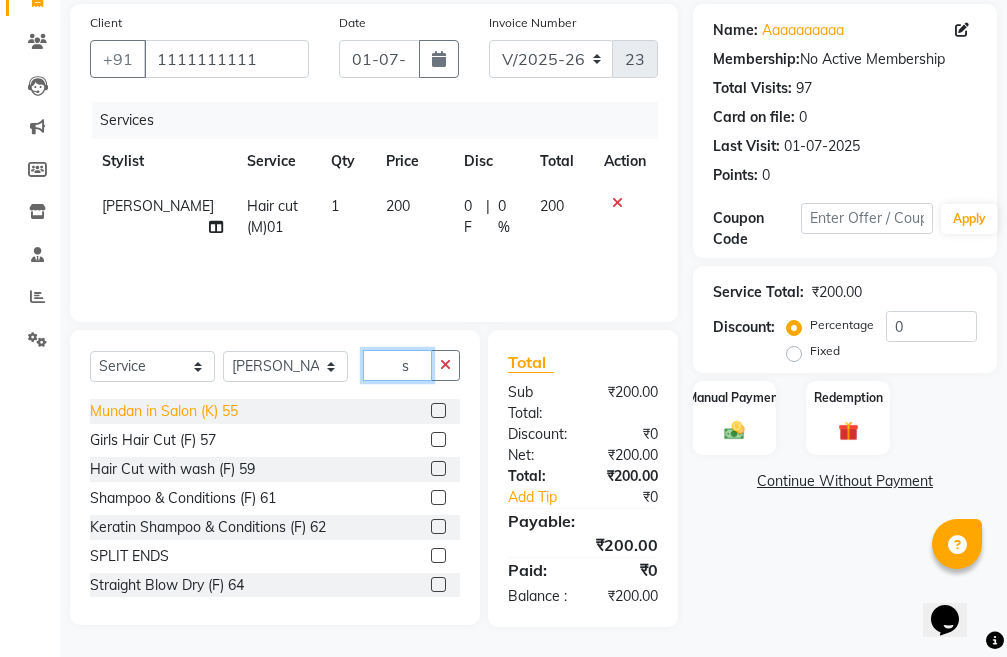 type on "s" 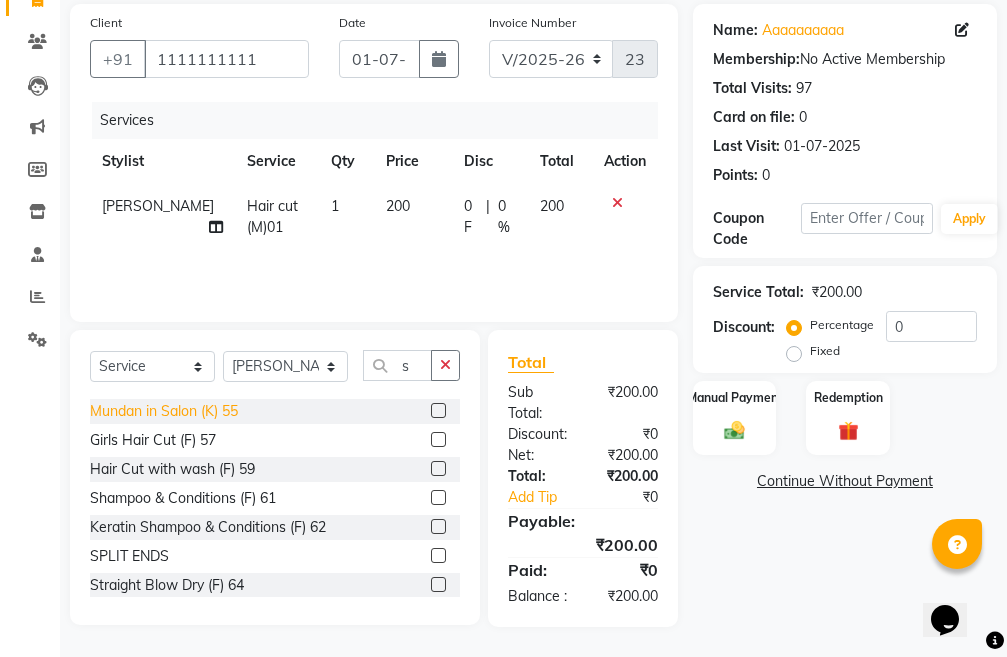 click on "Shampoo & Conditions (F) 61" 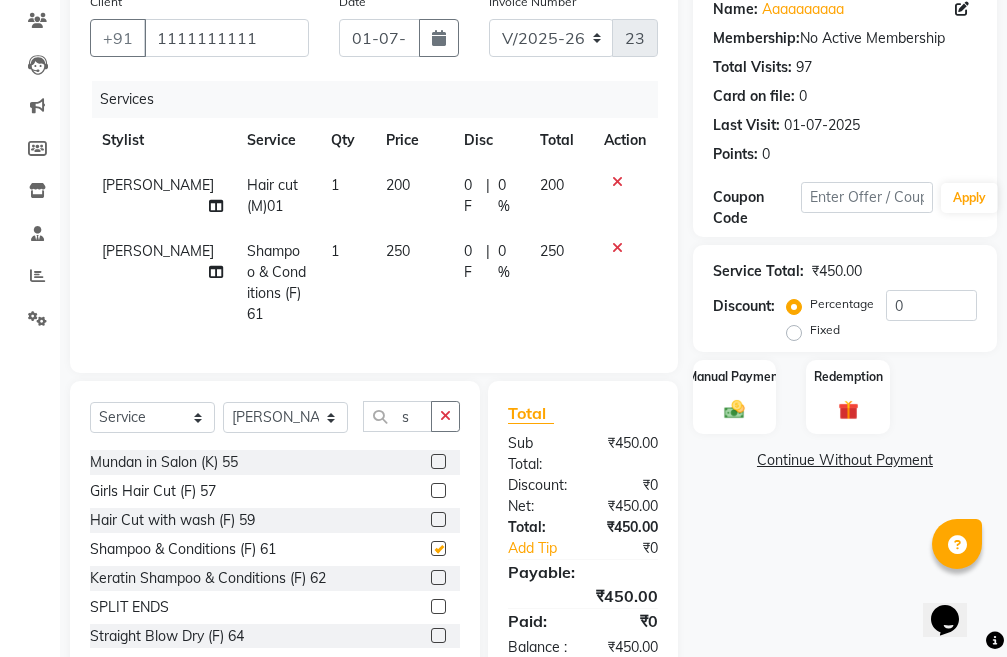 checkbox on "false" 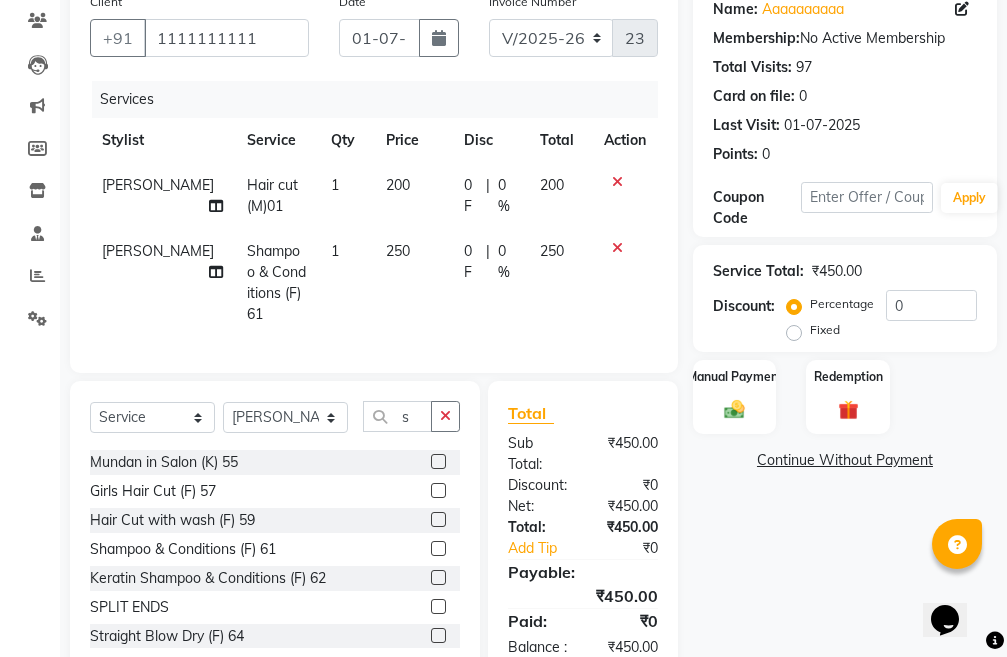 click 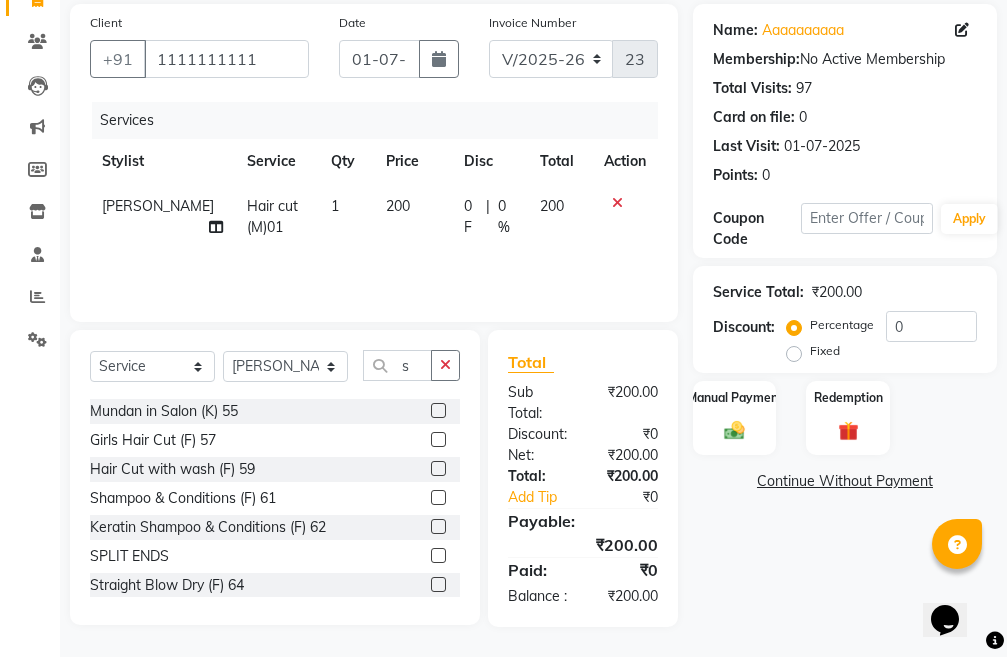 click on "200" 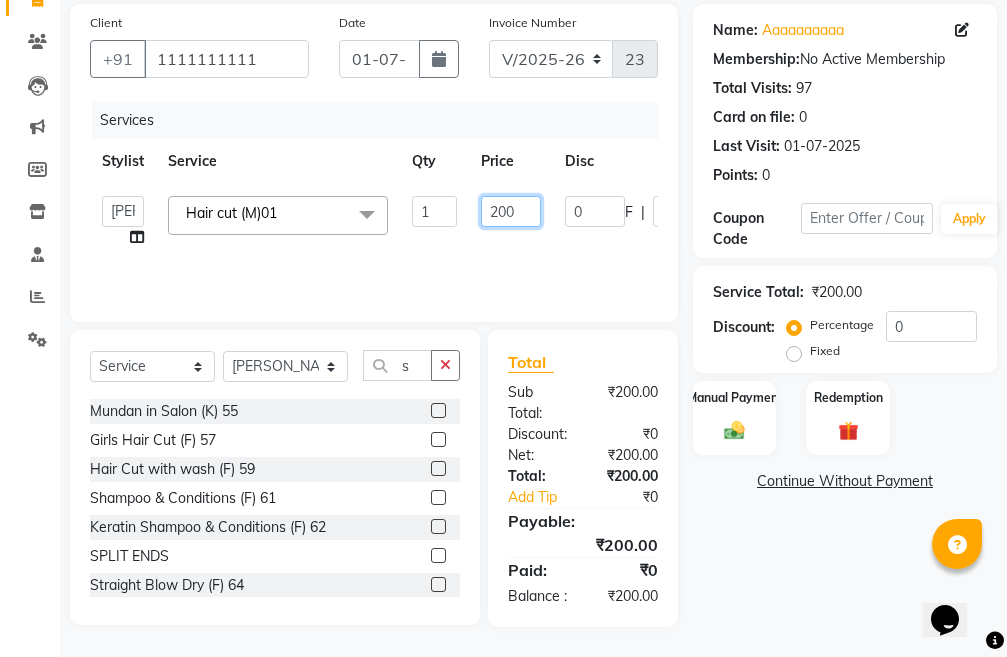 click on "200" 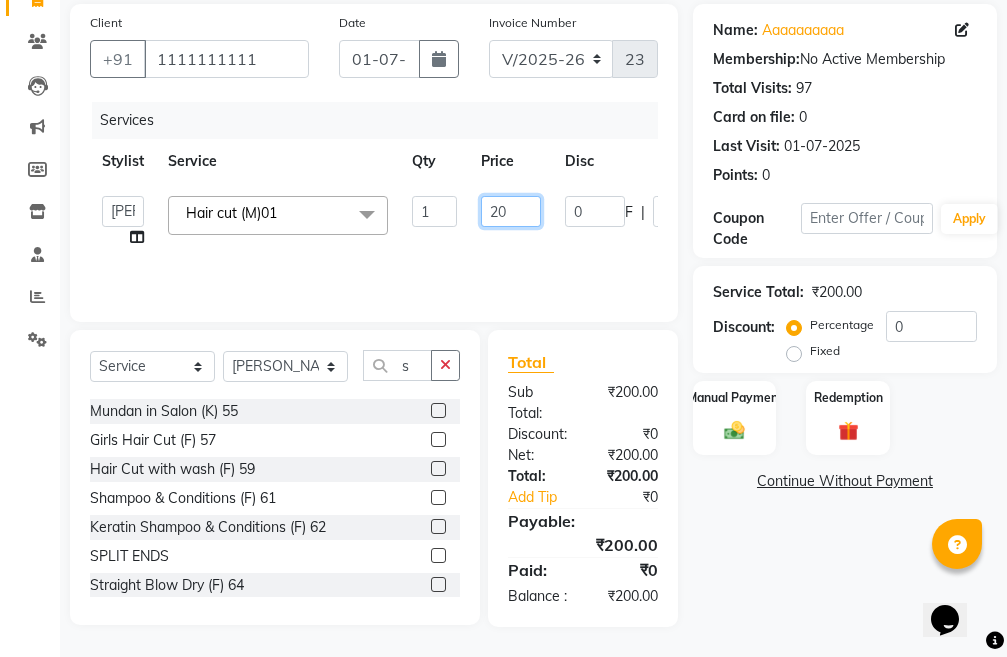 type on "2" 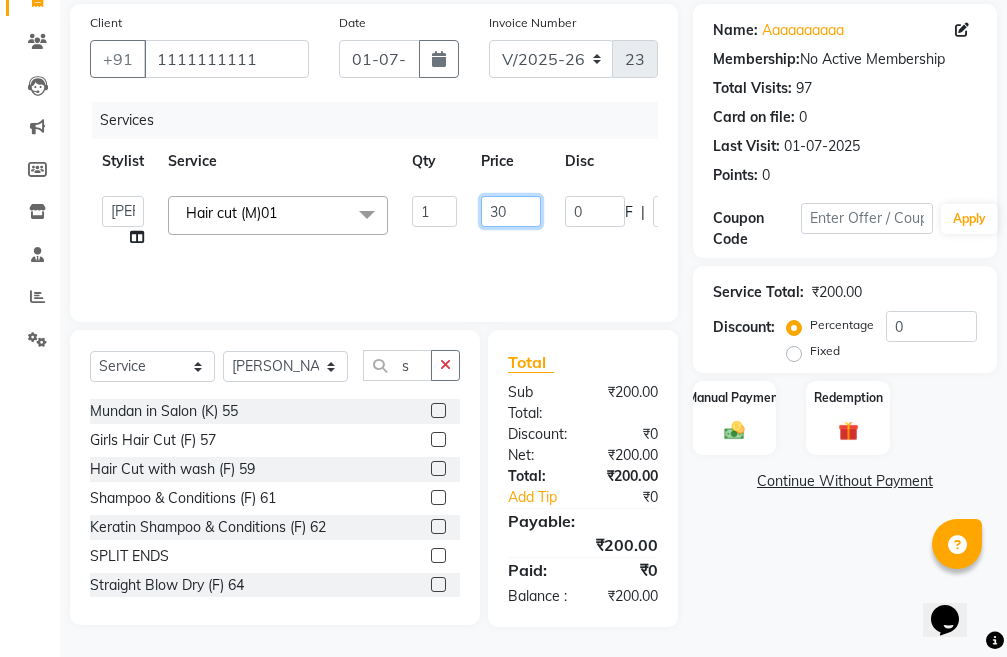 type on "300" 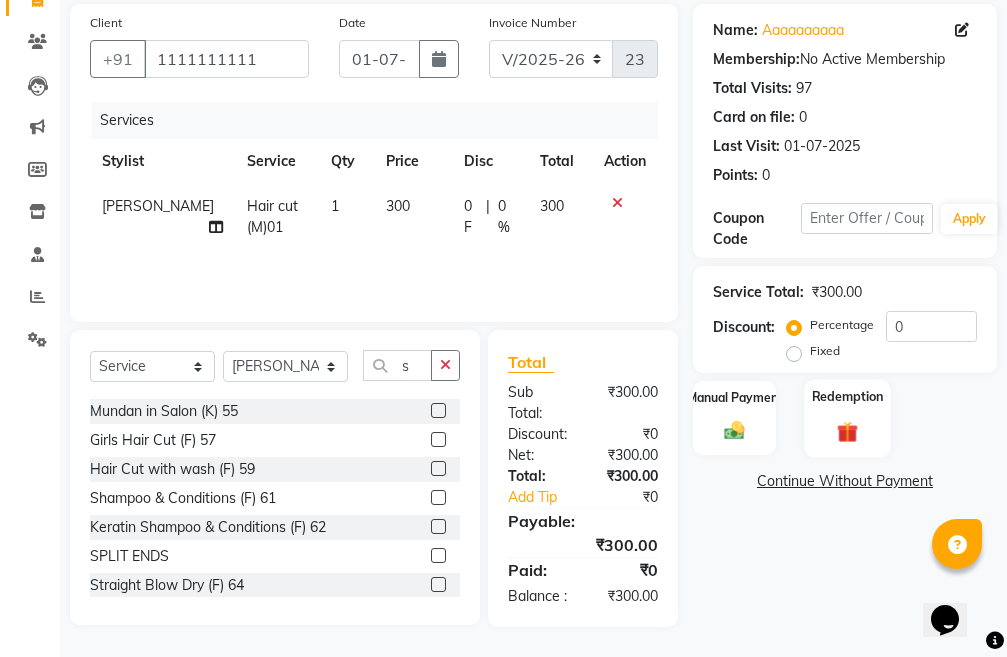 click 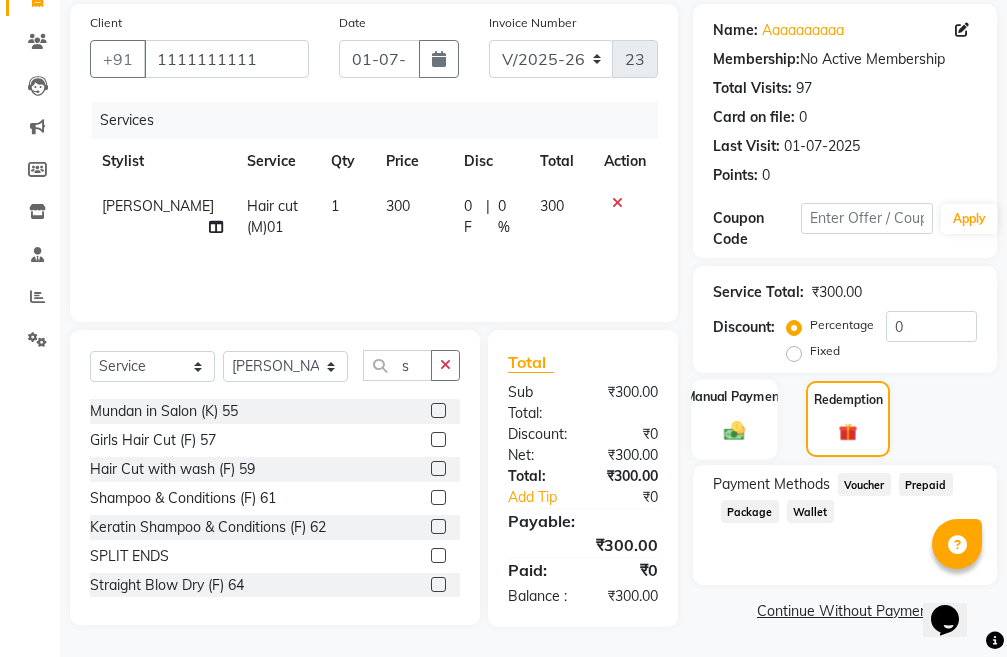 click 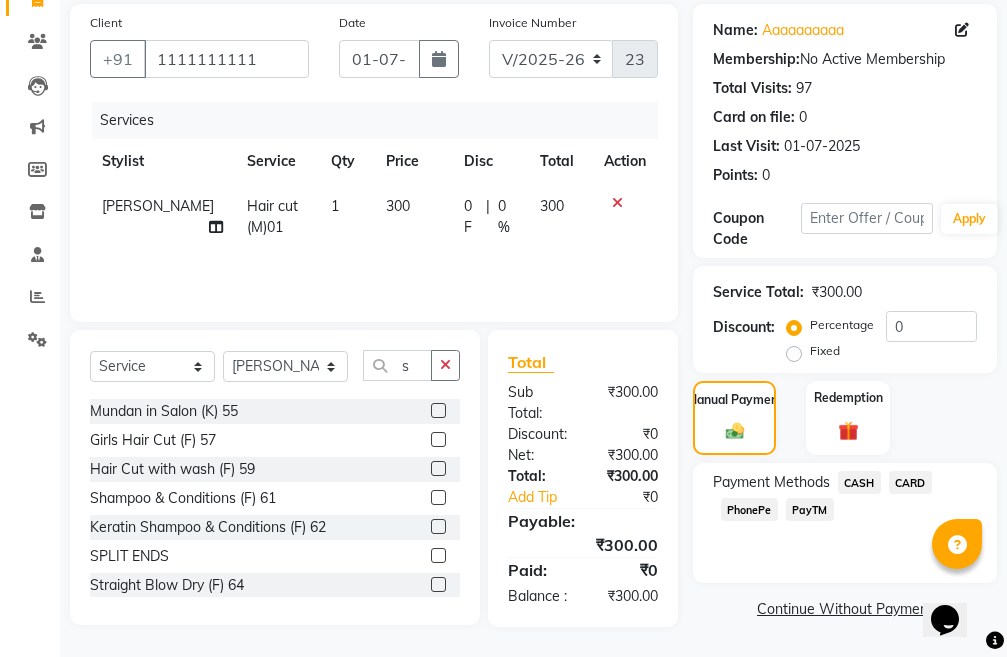 click on "PayTM" 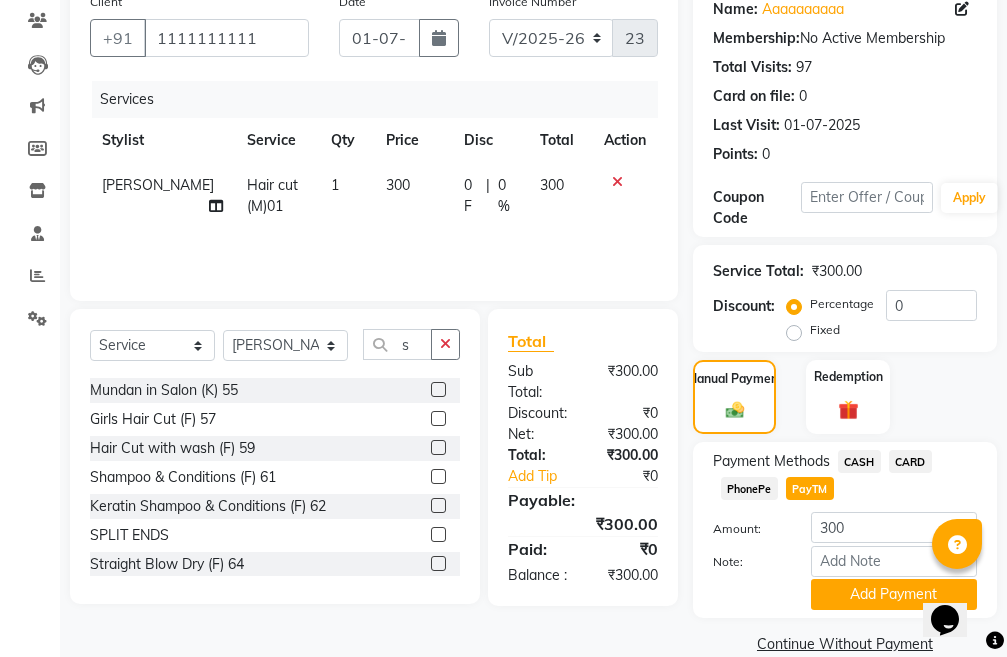 scroll, scrollTop: 226, scrollLeft: 0, axis: vertical 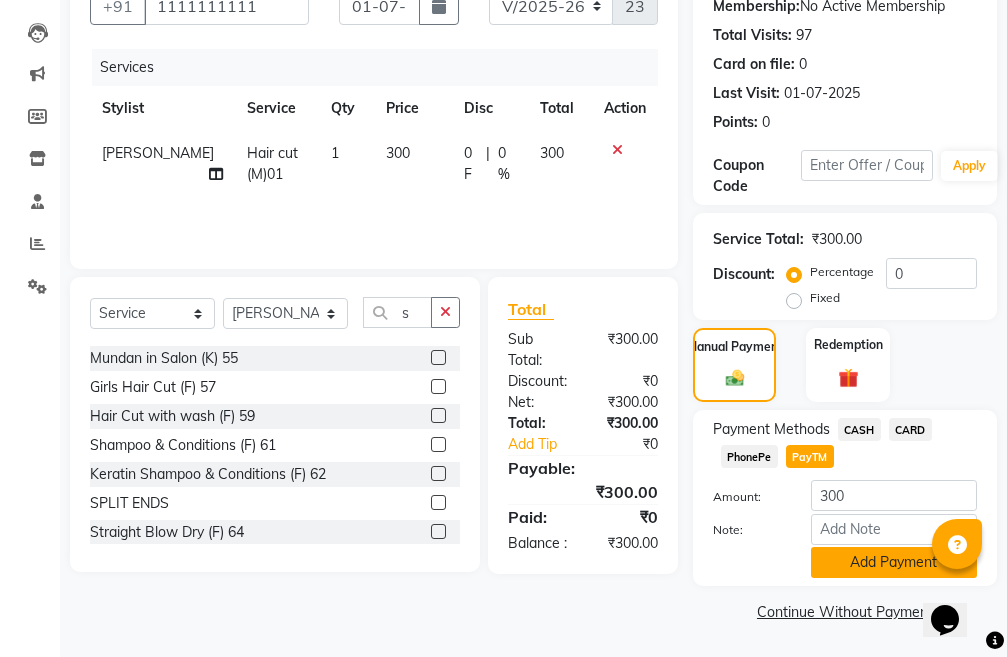click on "Add Payment" 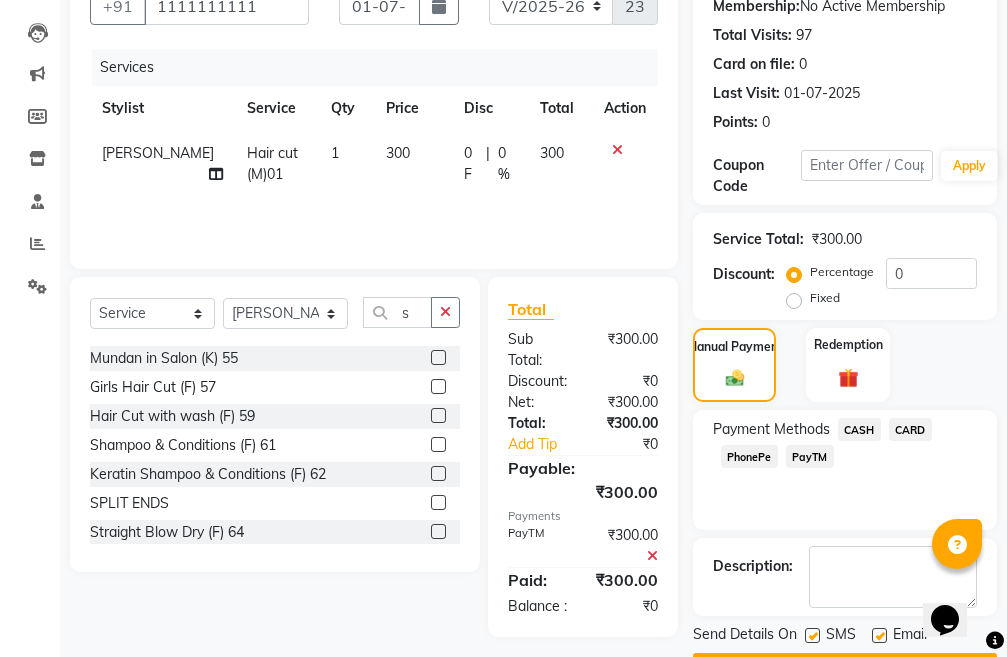 scroll, scrollTop: 283, scrollLeft: 0, axis: vertical 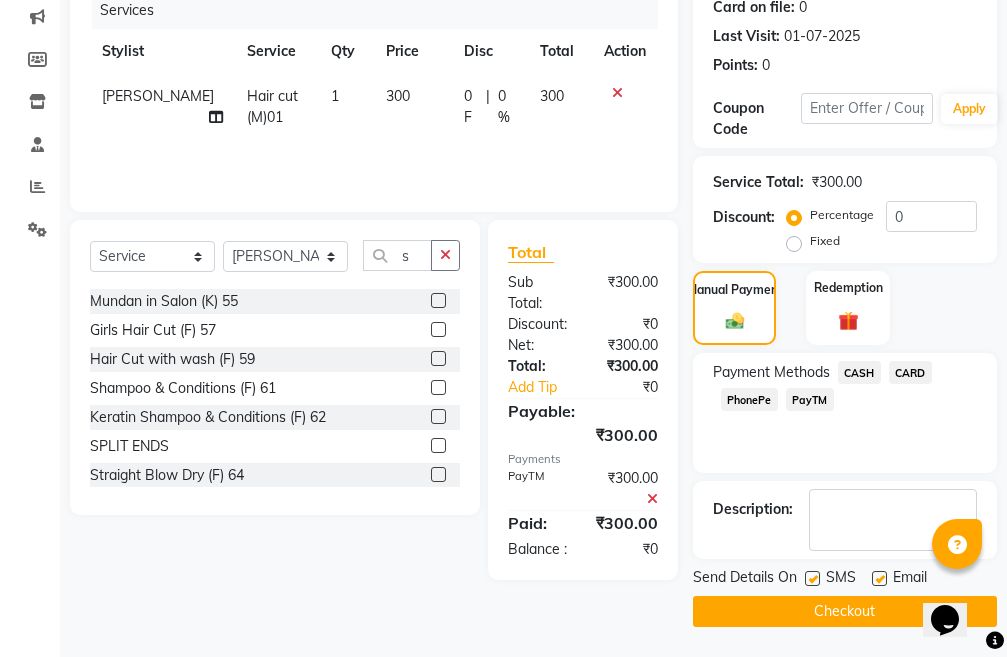 click on "Checkout" 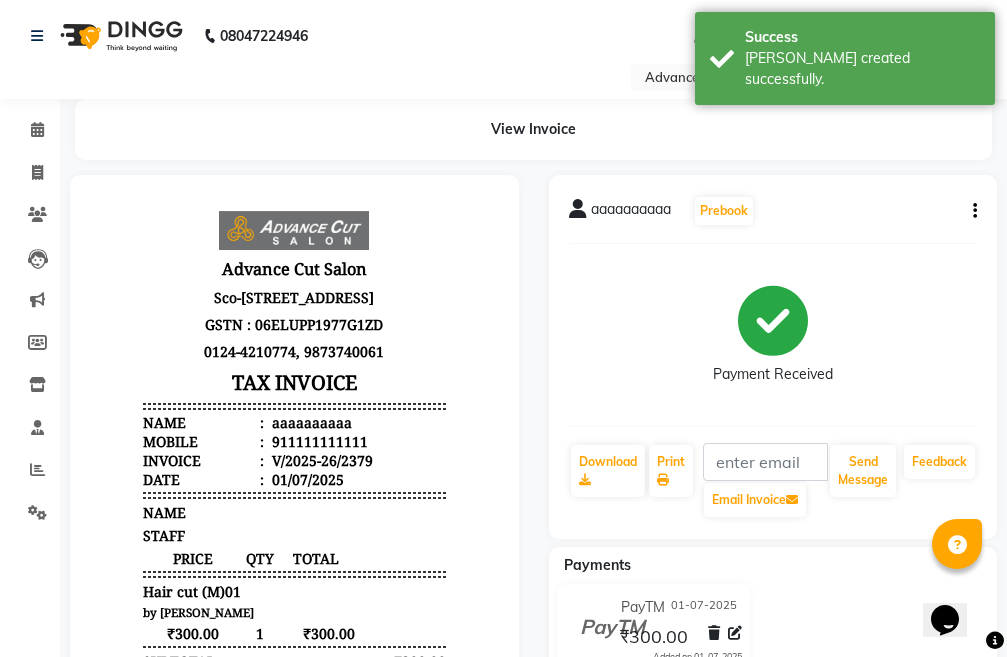 scroll, scrollTop: 242, scrollLeft: 0, axis: vertical 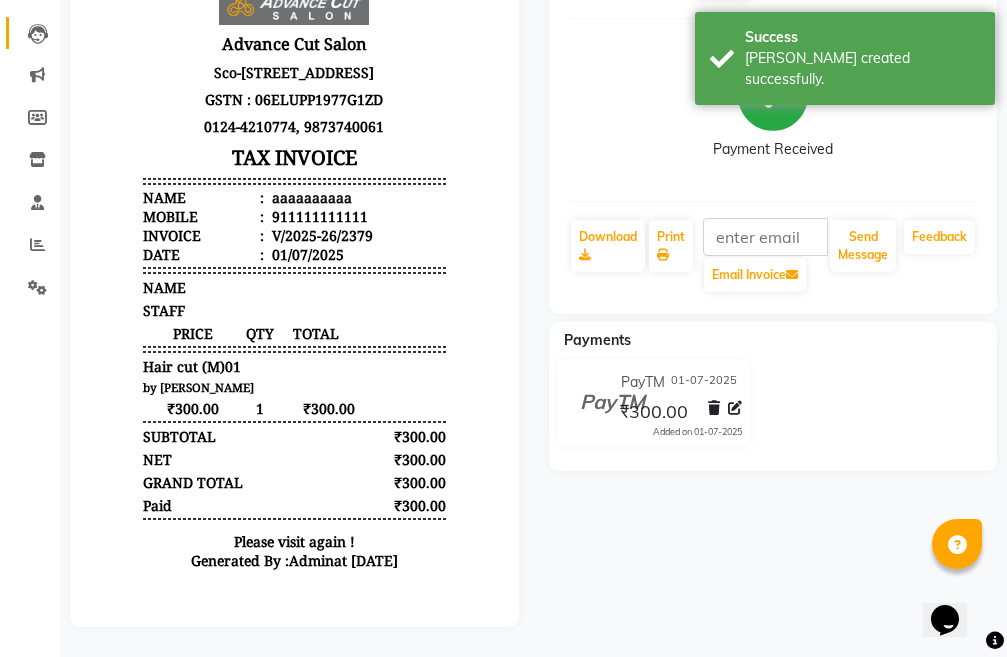 select on "service" 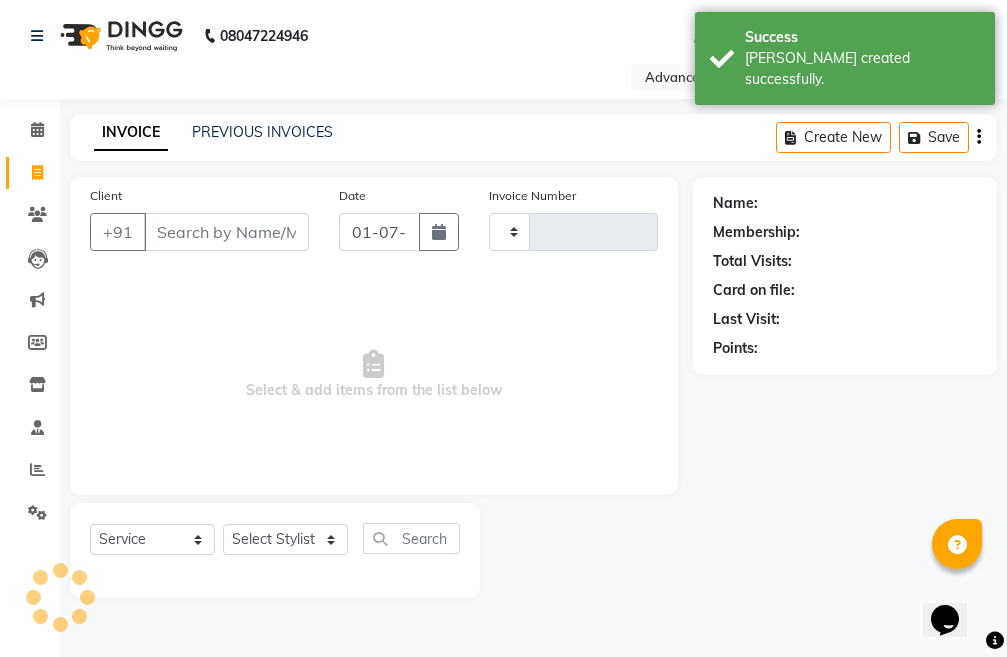 scroll, scrollTop: 0, scrollLeft: 0, axis: both 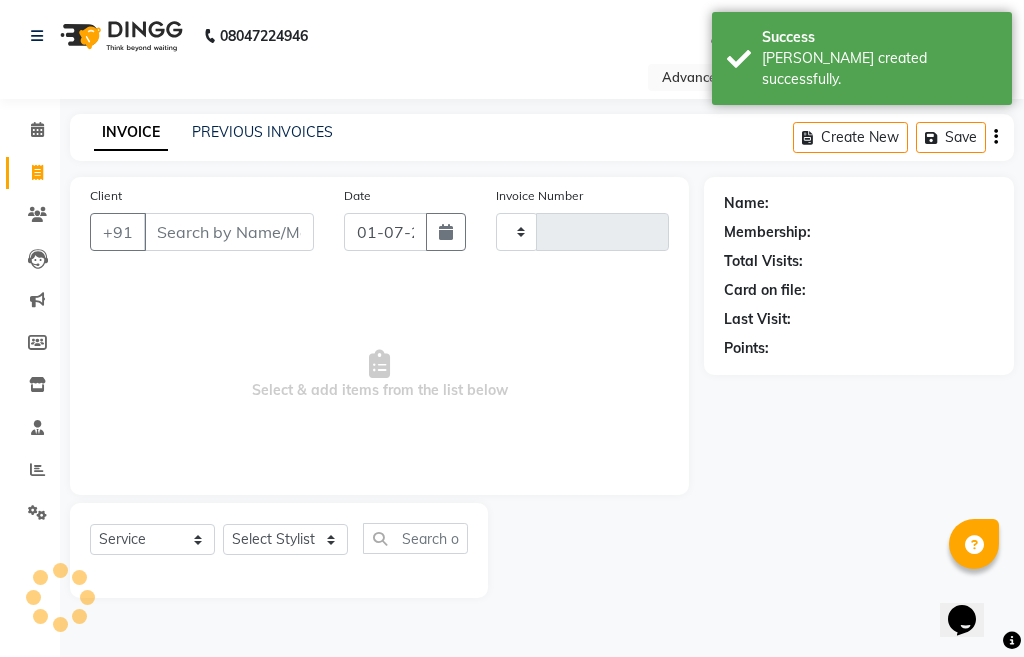type on "2380" 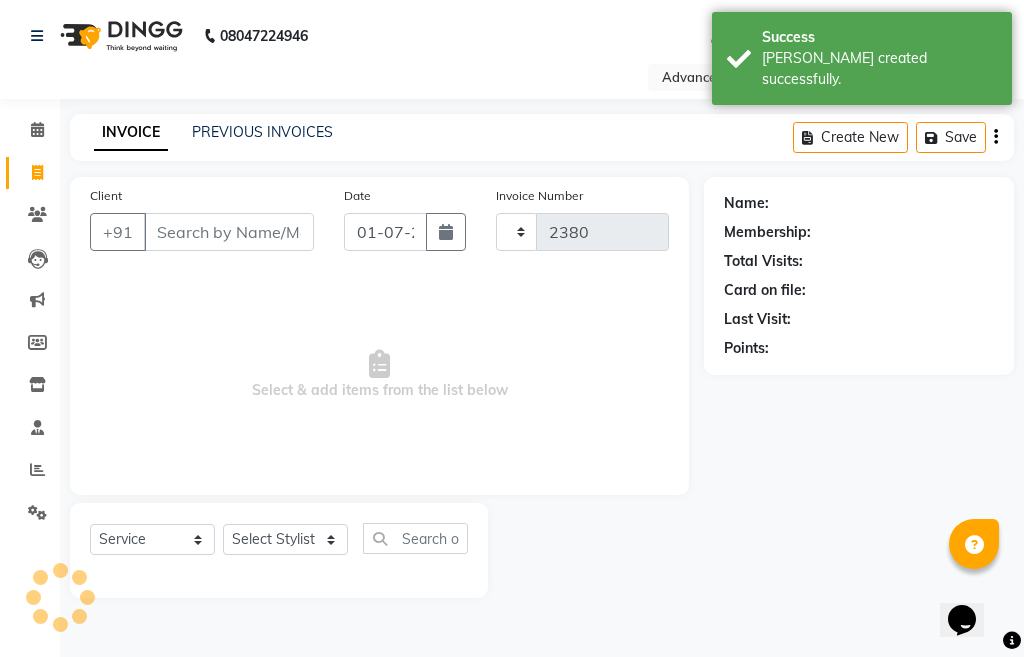 select on "4939" 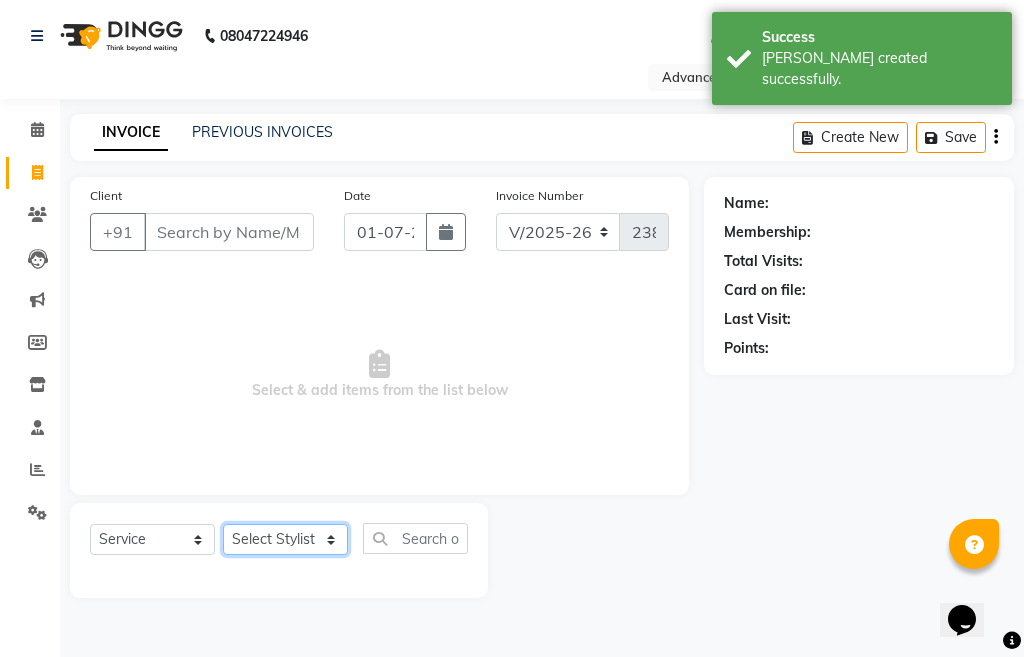 click on "Select Stylist" 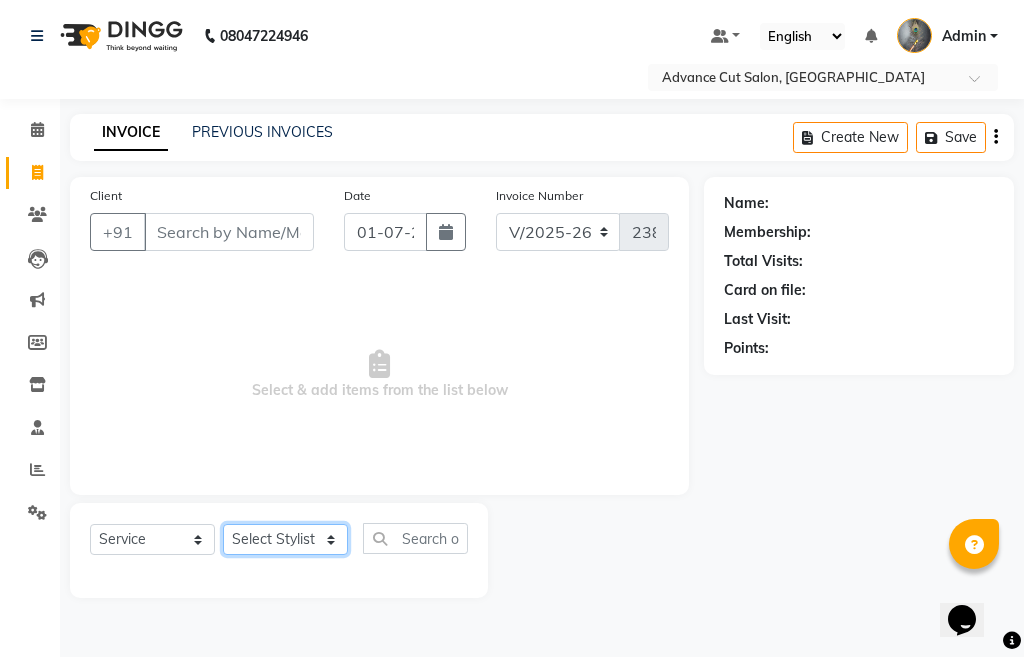select on "38522" 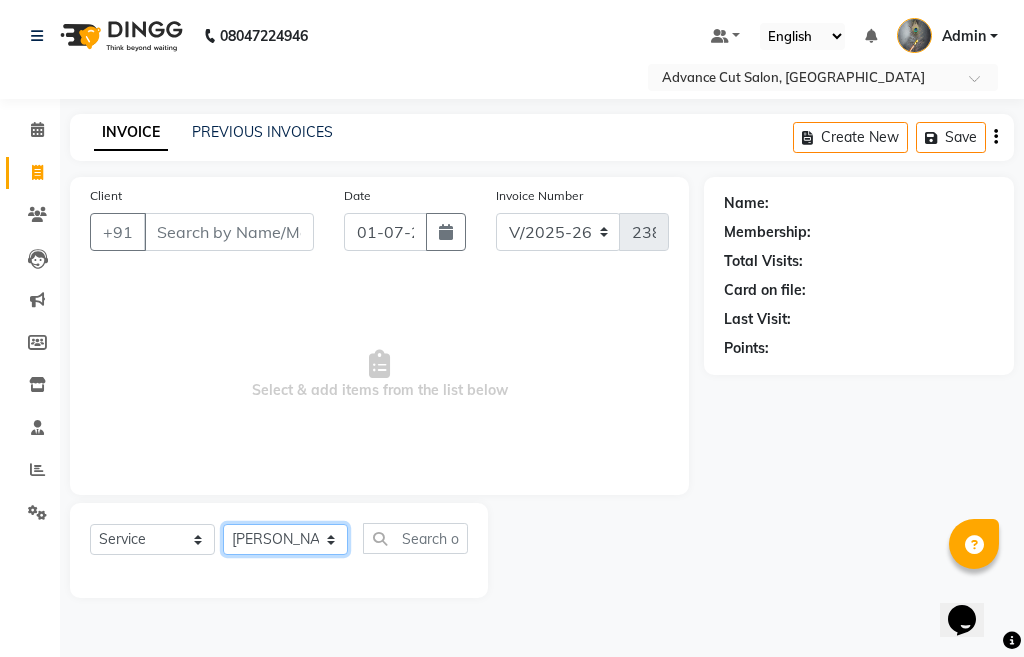 click on "Select Stylist Admin chahit COUNTOR gourav hardeep mamta manisha MONISH navi NOSHAD ALI purvi sachin shatnam sunny tip" 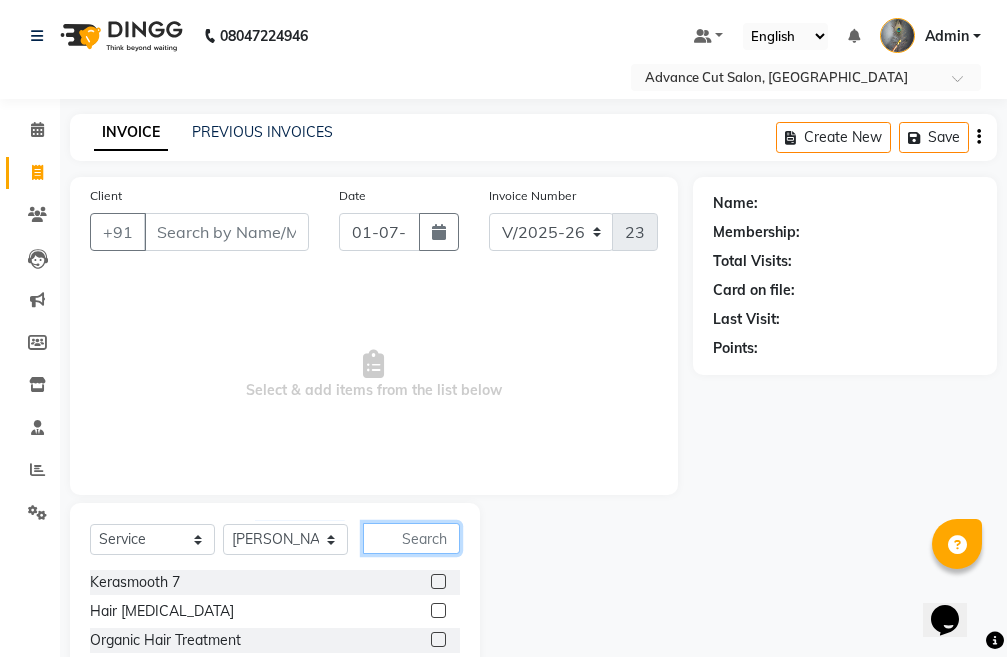 click 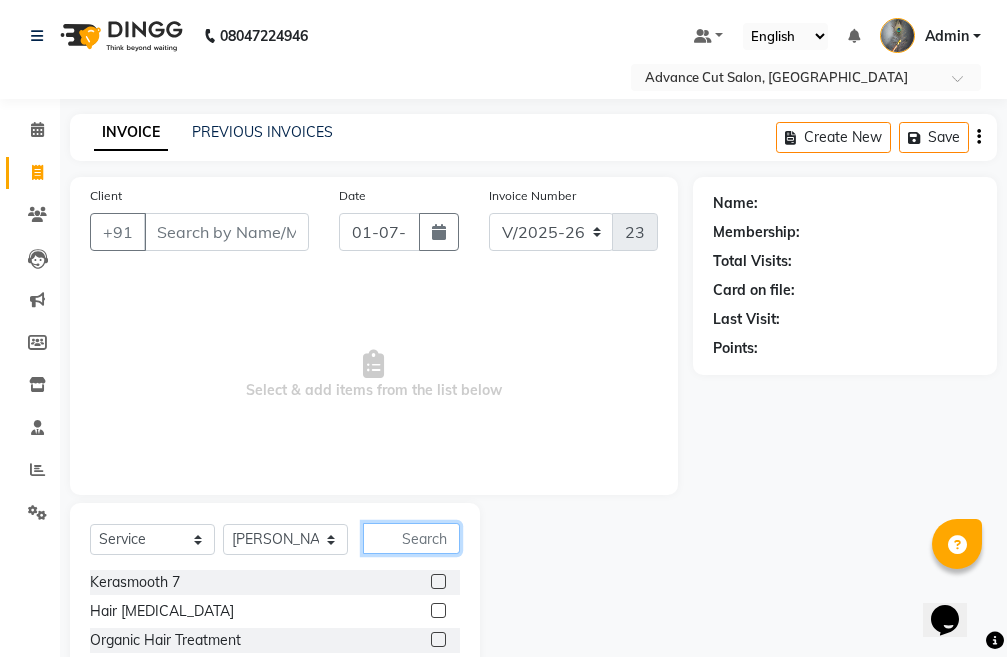 click 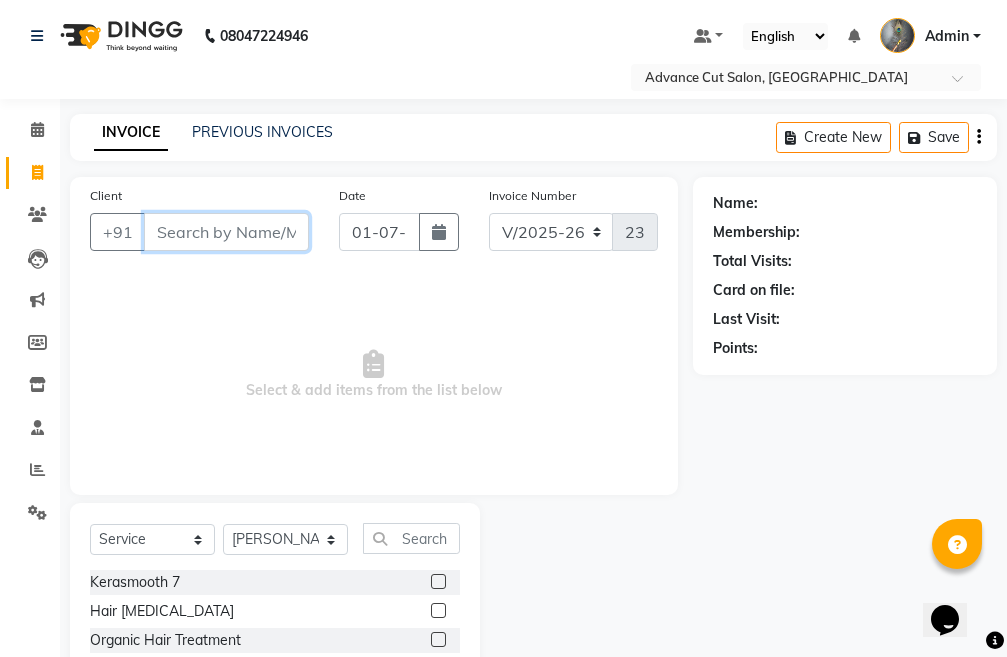 click on "Client" at bounding box center [226, 232] 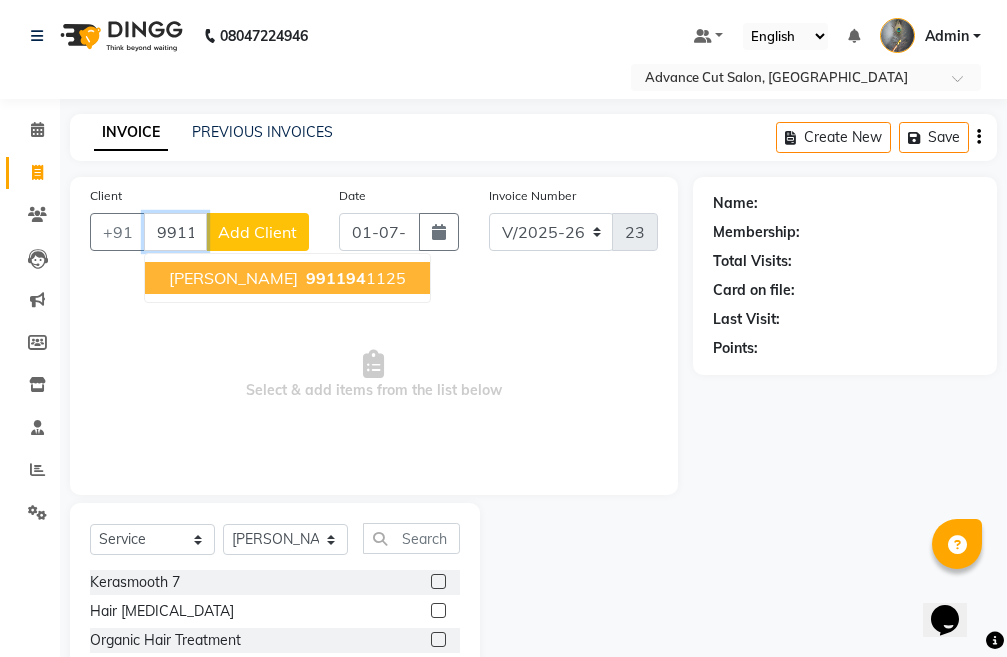 click on "991194" at bounding box center [336, 278] 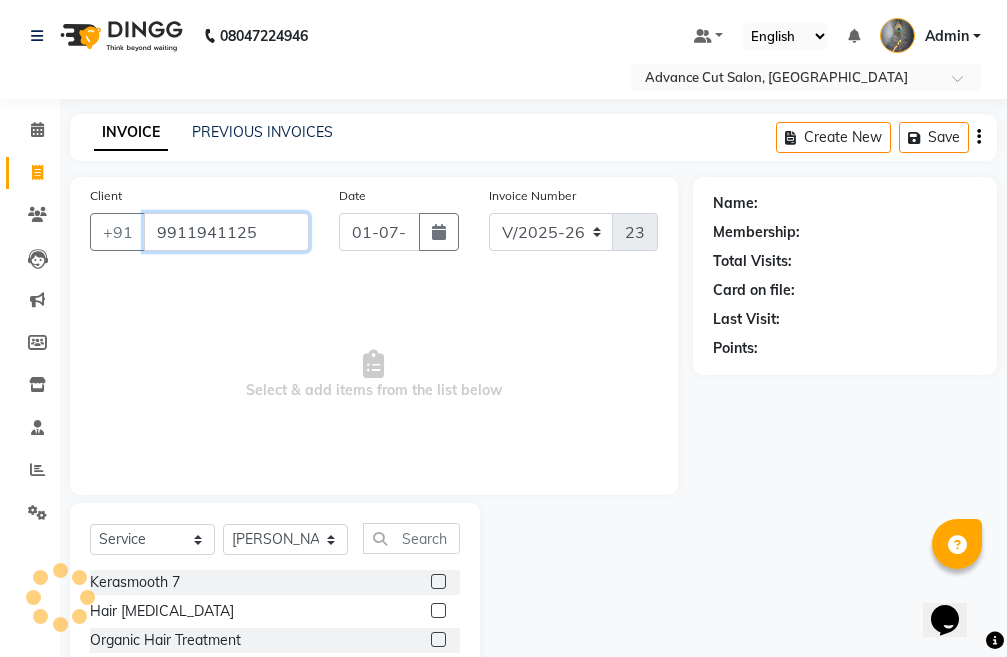 type on "9911941125" 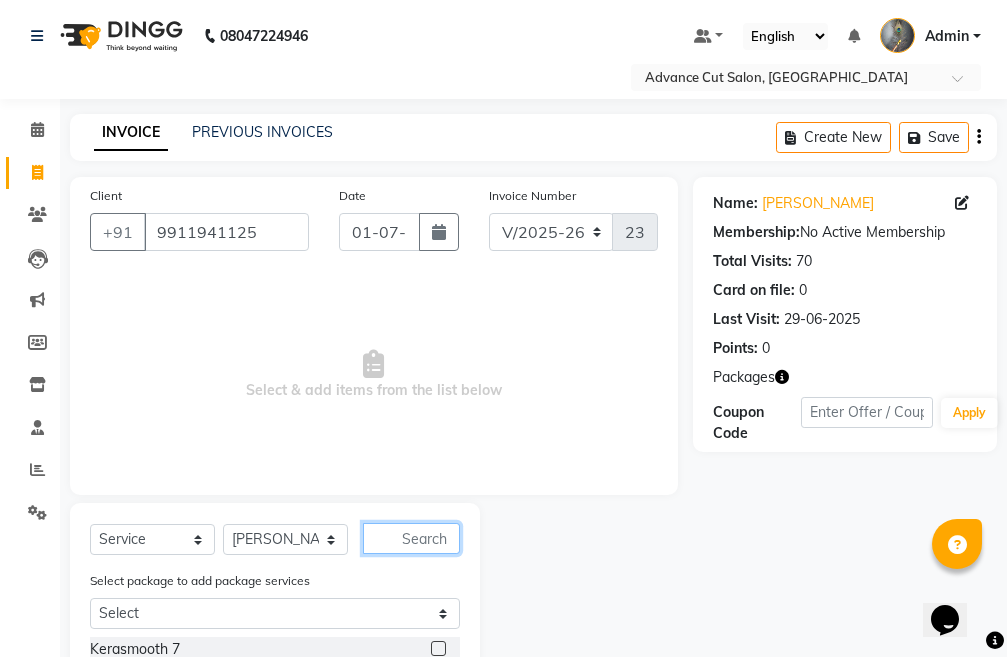 drag, startPoint x: 432, startPoint y: 542, endPoint x: 422, endPoint y: 537, distance: 11.18034 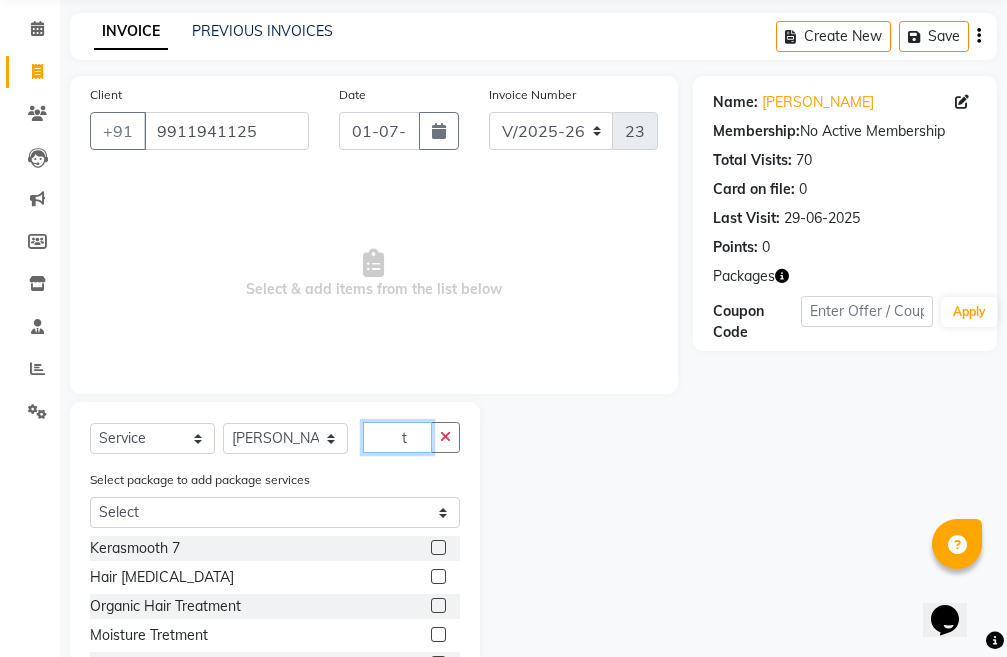 scroll, scrollTop: 238, scrollLeft: 0, axis: vertical 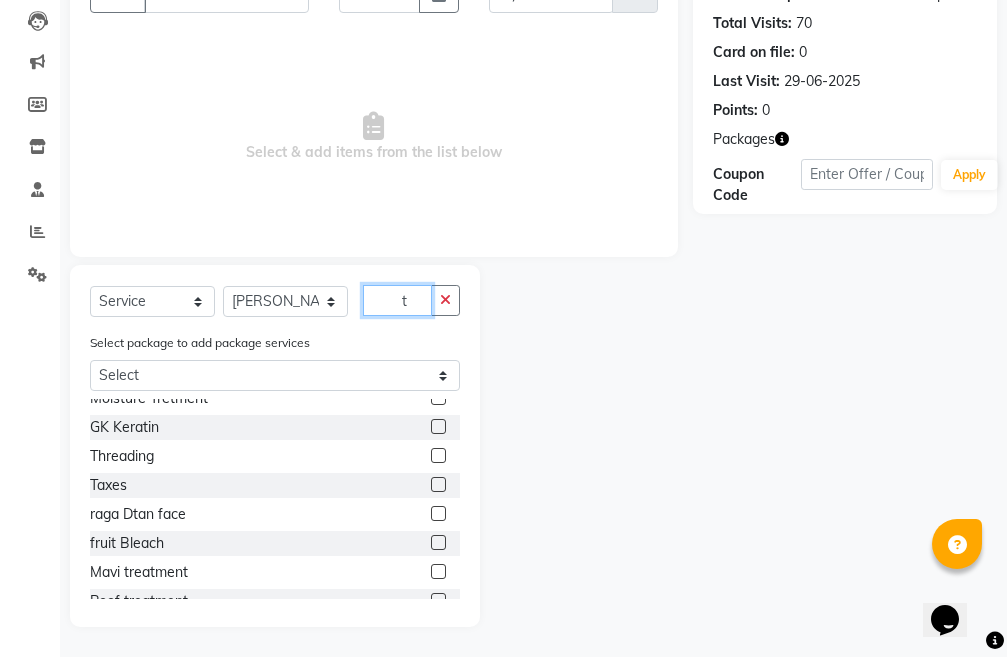 type on "t" 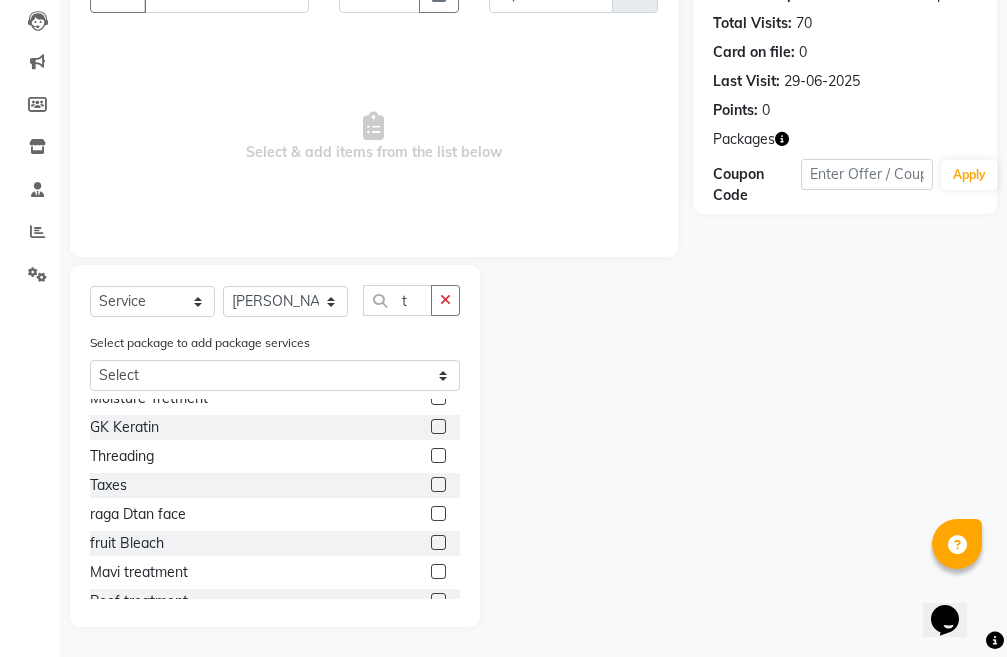click 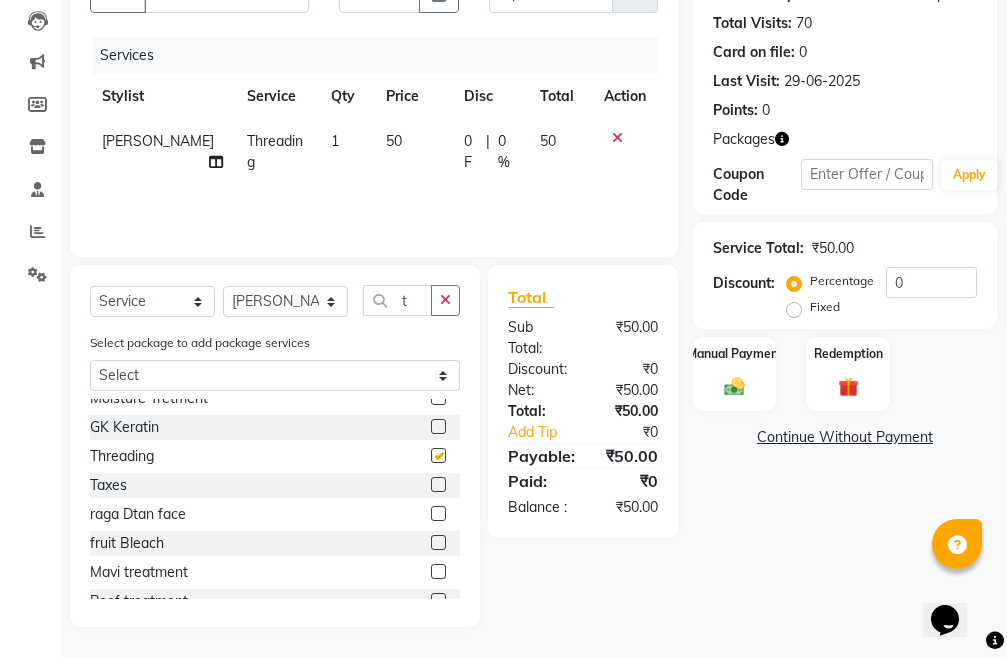 checkbox on "false" 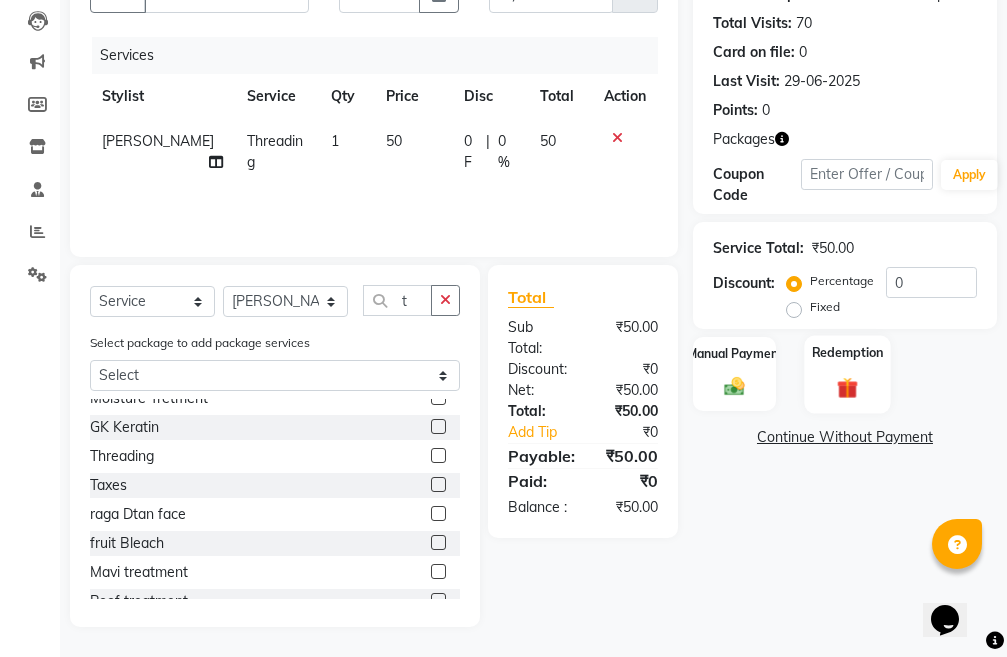 click 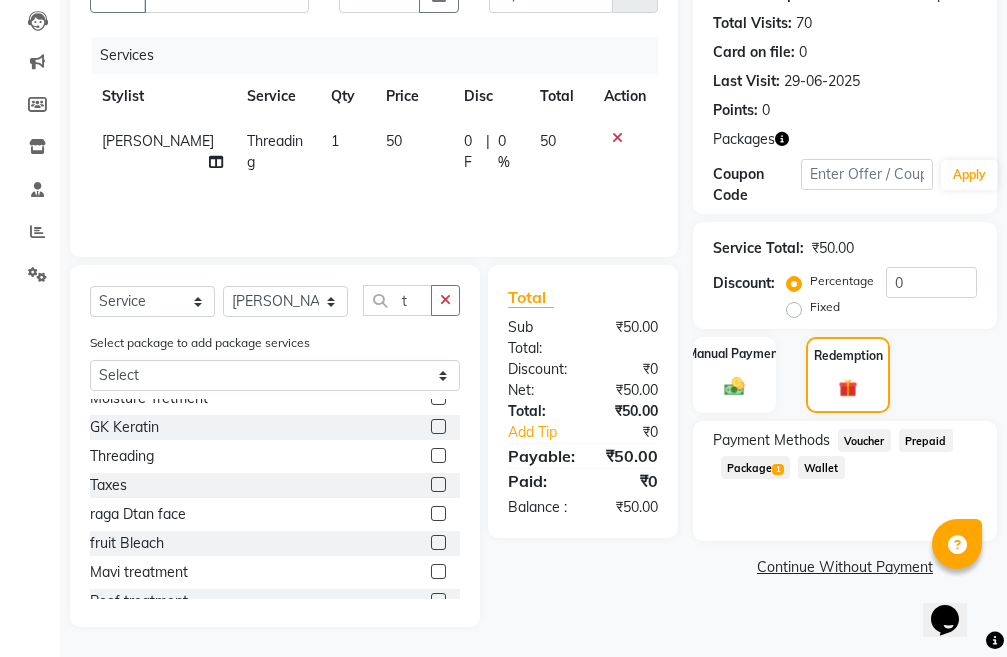 click on "Package  1" 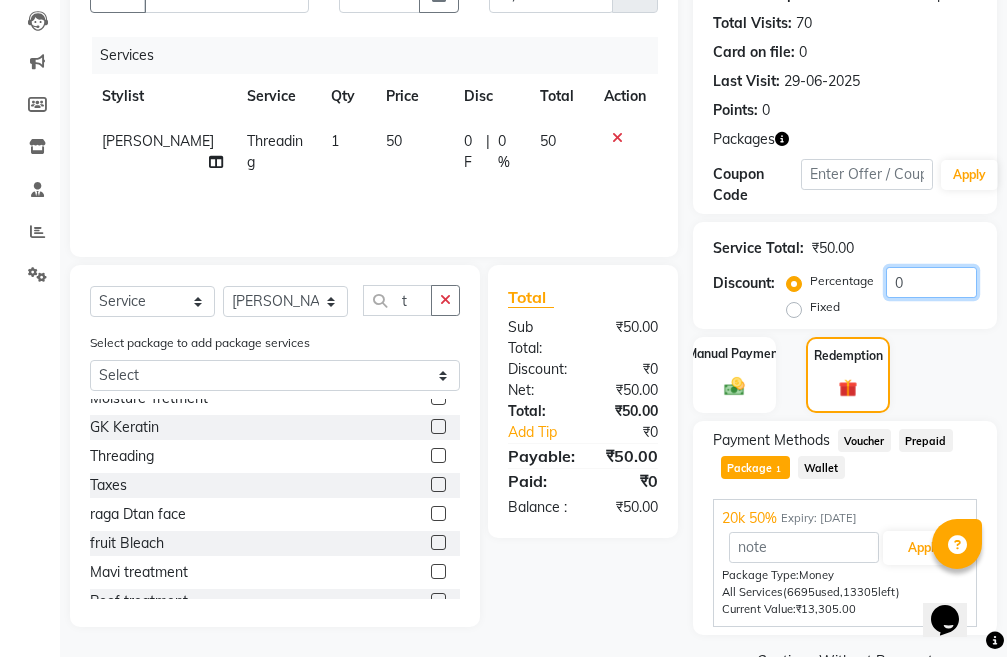 click on "0" 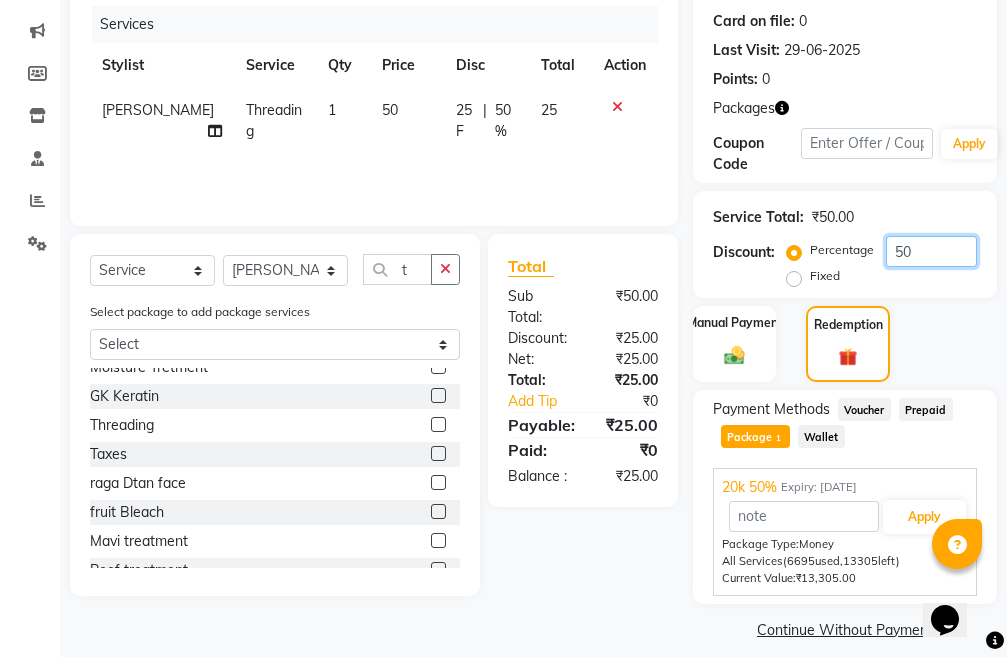scroll, scrollTop: 287, scrollLeft: 0, axis: vertical 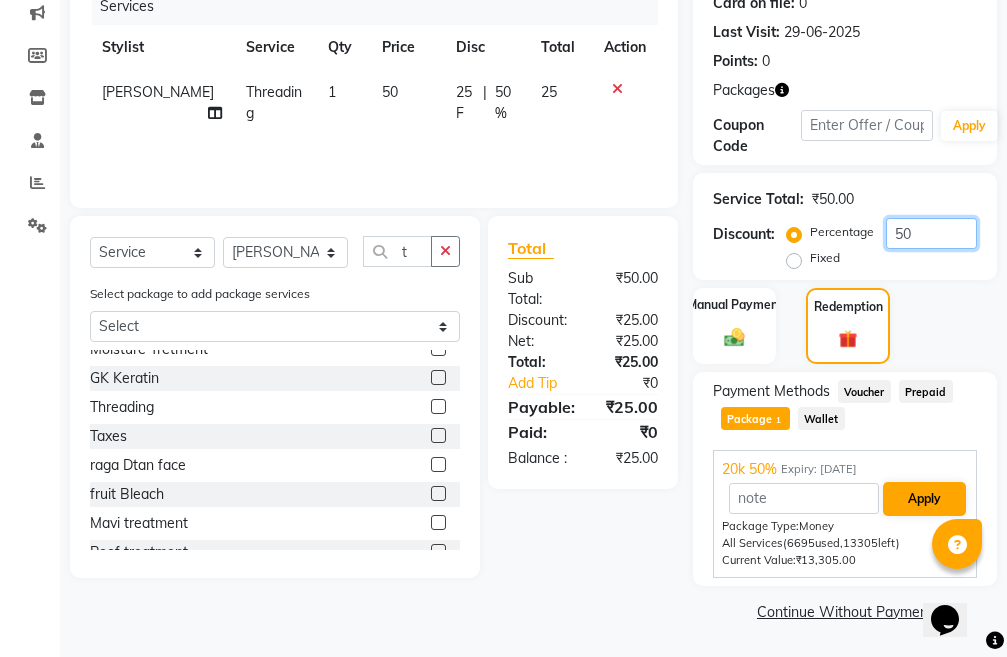 type on "50" 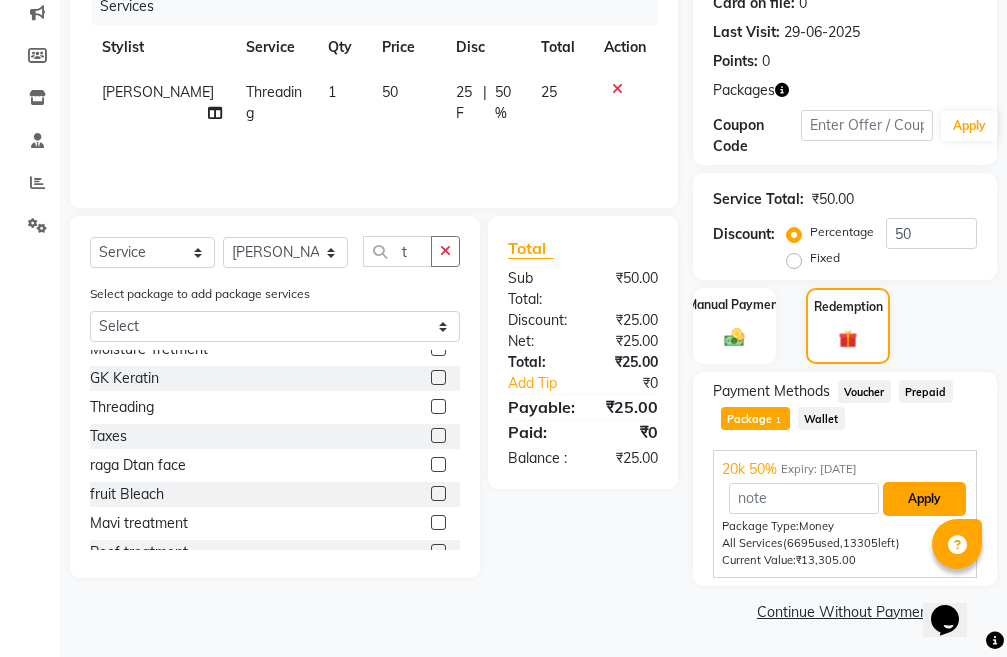 click on "Apply" at bounding box center (924, 499) 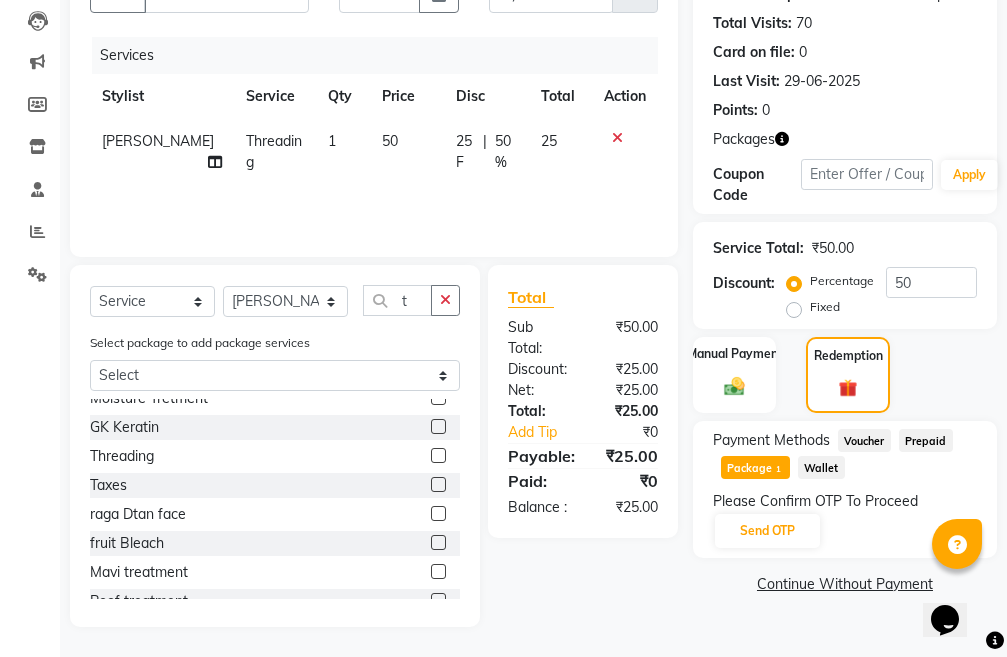 scroll, scrollTop: 238, scrollLeft: 0, axis: vertical 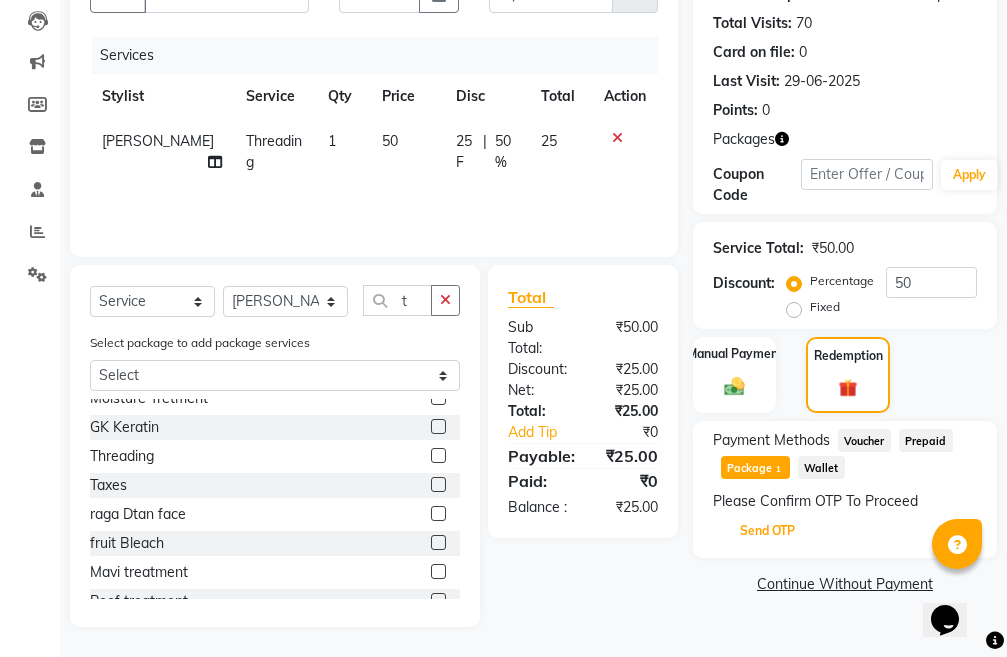 drag, startPoint x: 780, startPoint y: 536, endPoint x: 767, endPoint y: 535, distance: 13.038404 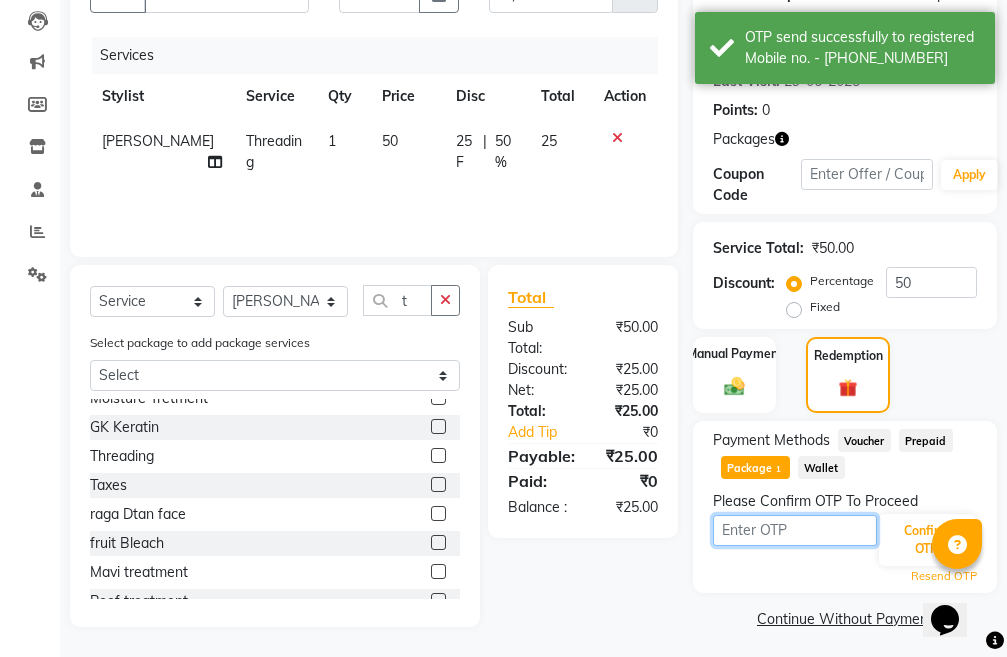 click at bounding box center (795, 530) 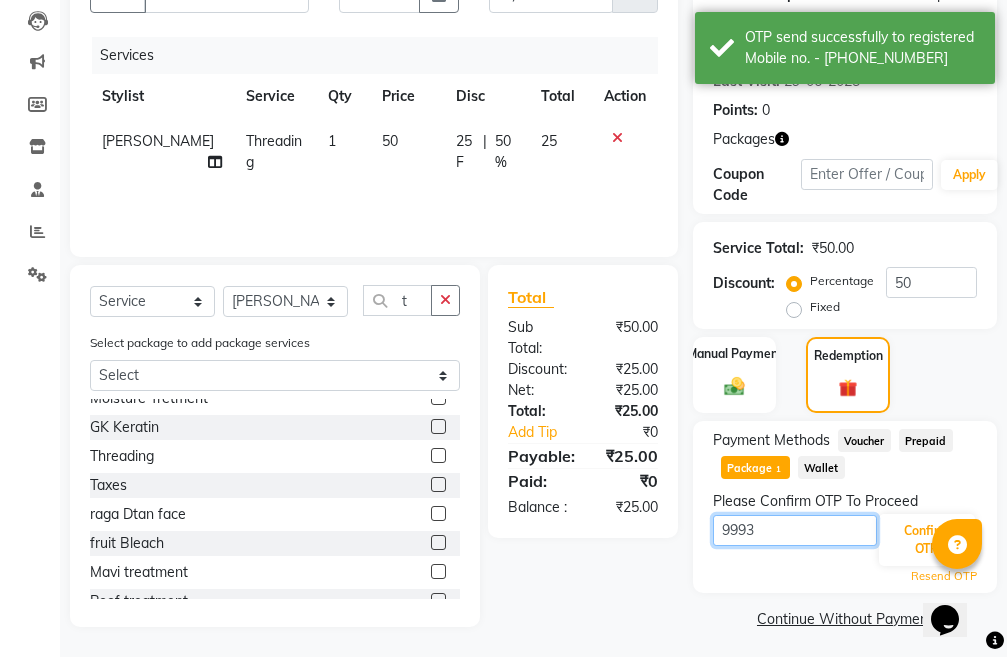 type on "9993" 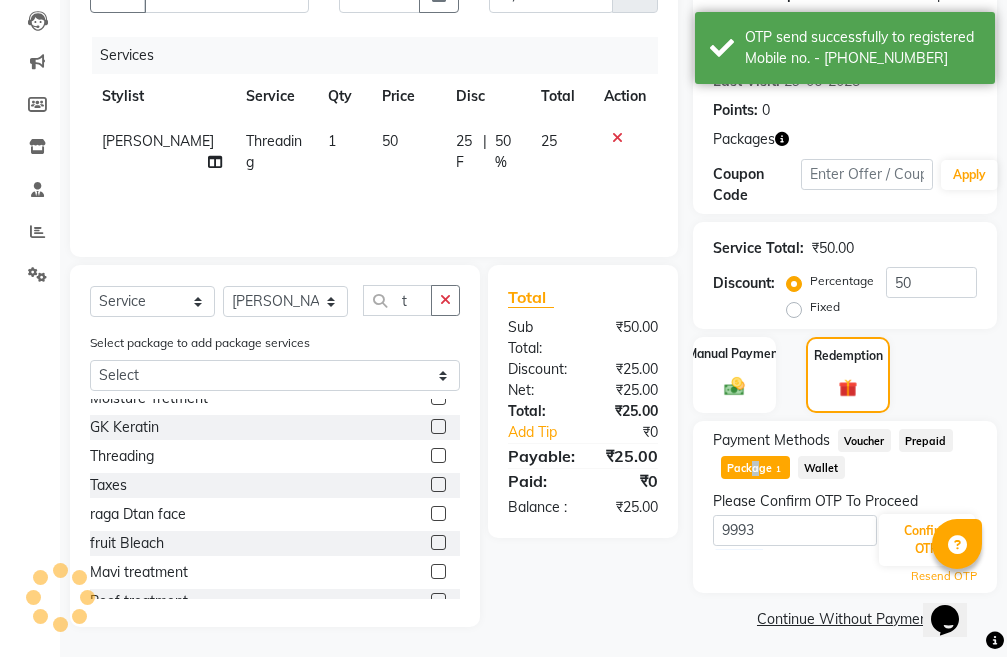drag, startPoint x: 749, startPoint y: 467, endPoint x: 754, endPoint y: 477, distance: 11.18034 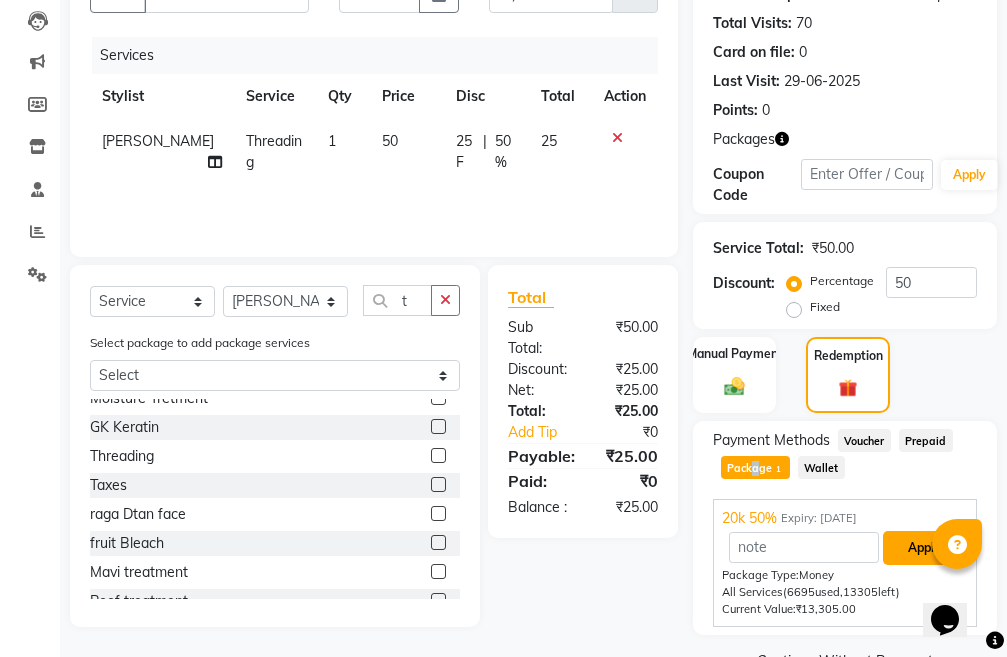 click on "Apply" at bounding box center (924, 548) 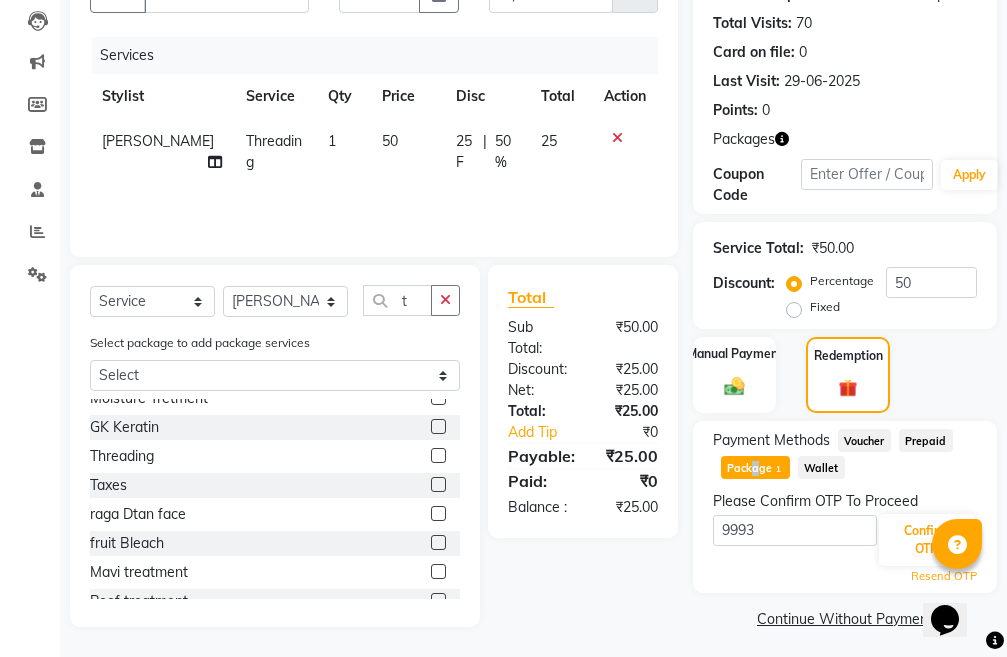 scroll, scrollTop: 245, scrollLeft: 0, axis: vertical 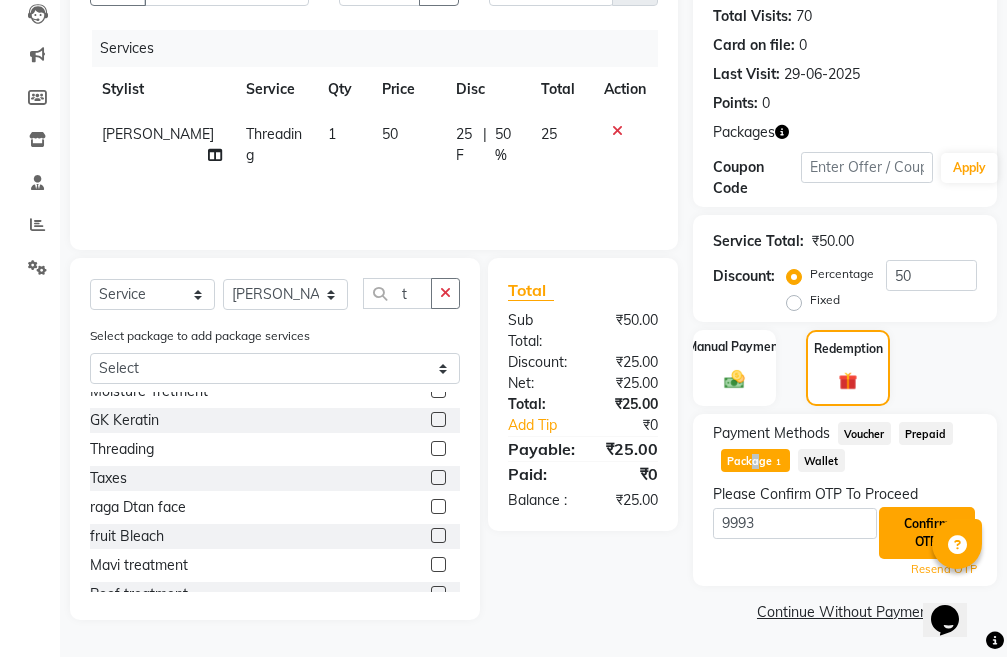 click on "Confirm OTP" 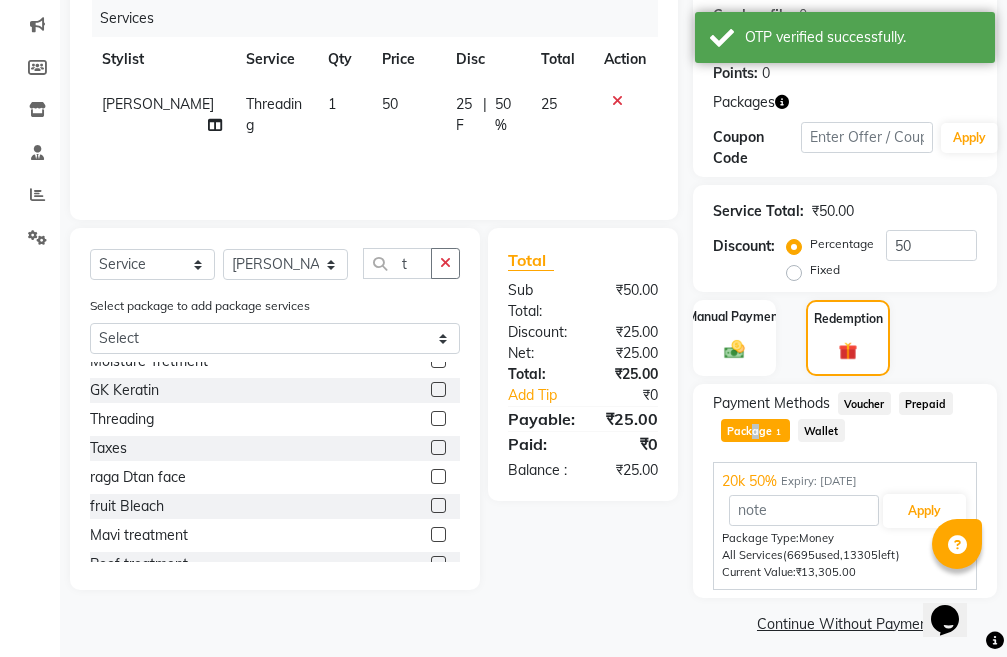 scroll, scrollTop: 287, scrollLeft: 0, axis: vertical 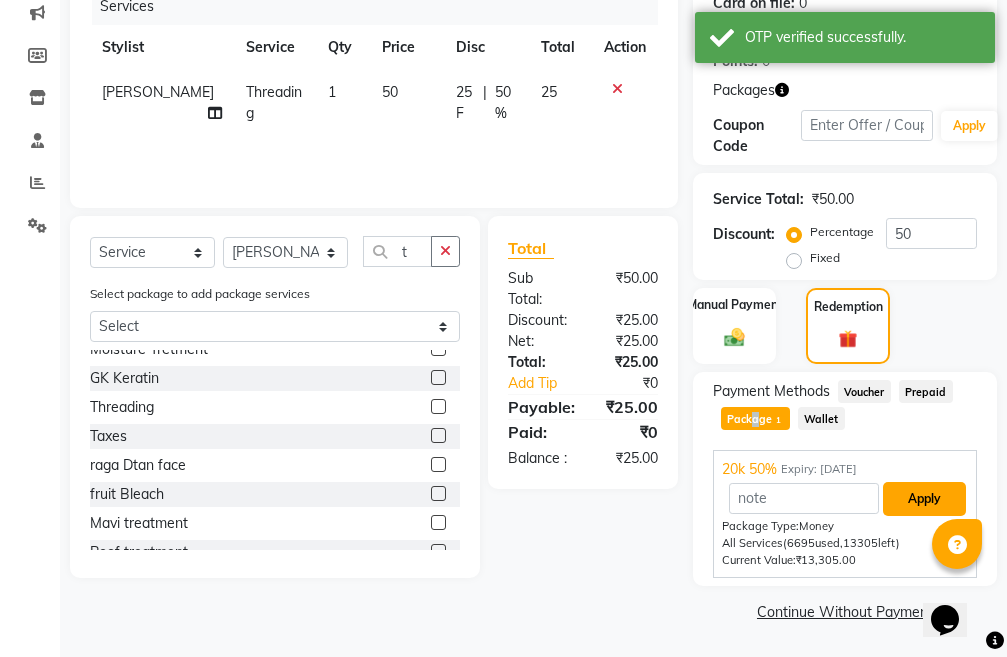 click on "Apply" at bounding box center [924, 499] 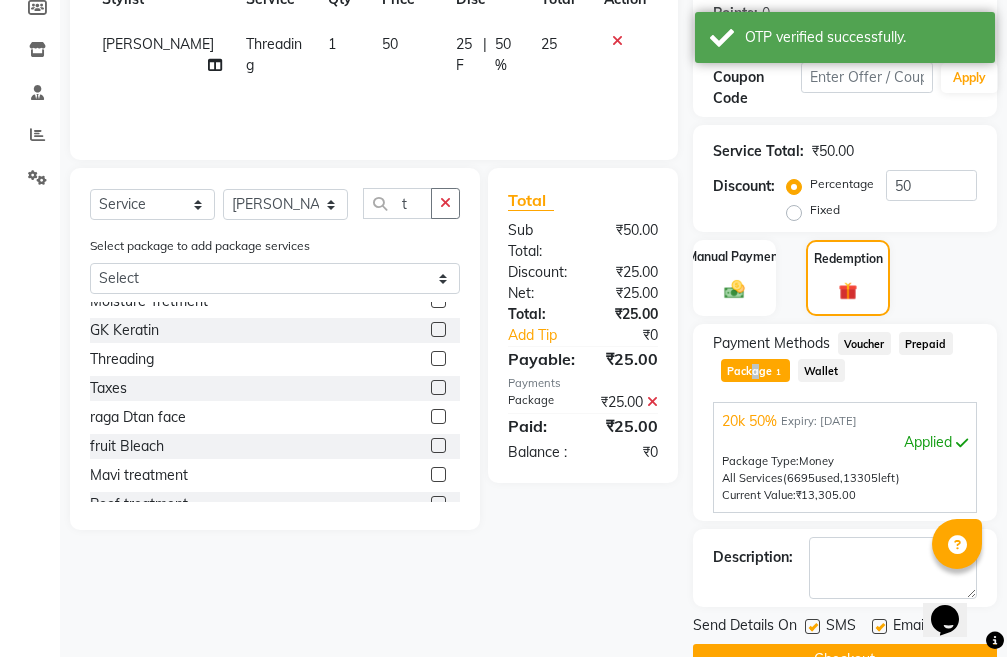 scroll, scrollTop: 383, scrollLeft: 0, axis: vertical 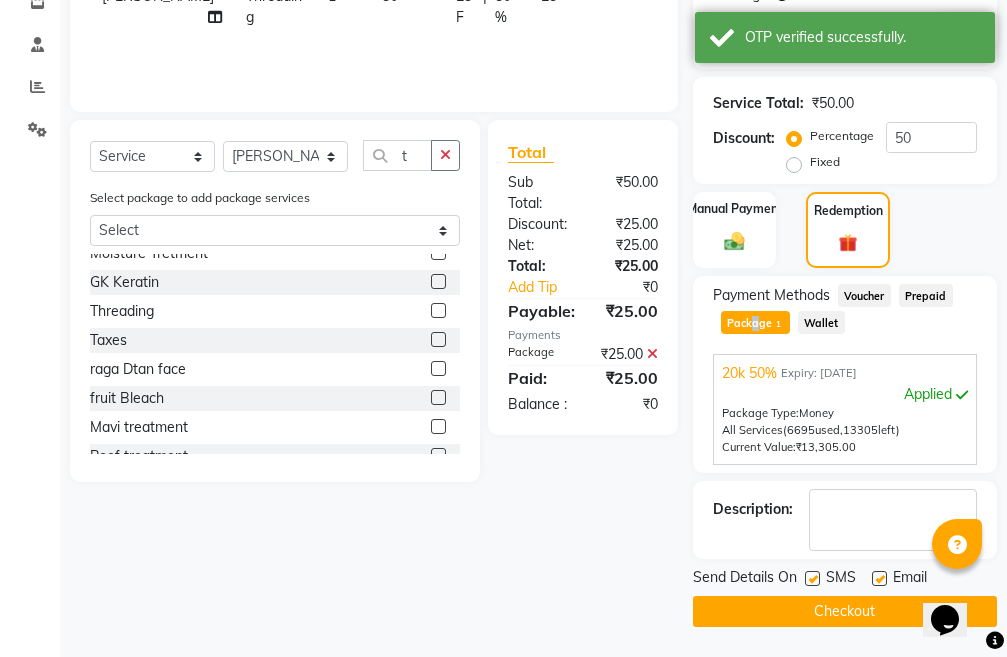 click on "Checkout" 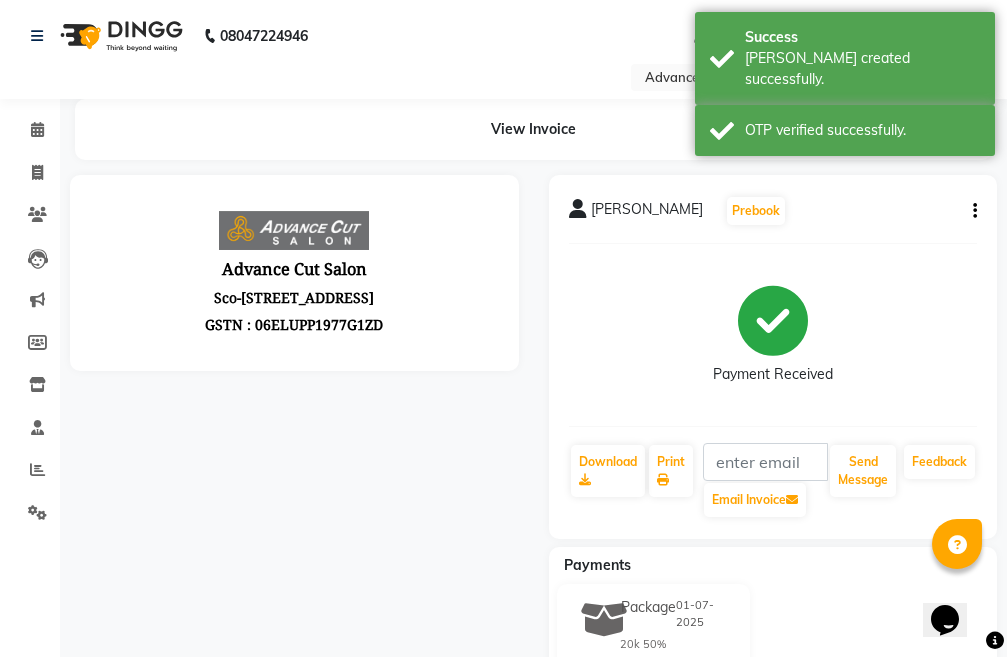 scroll, scrollTop: 0, scrollLeft: 0, axis: both 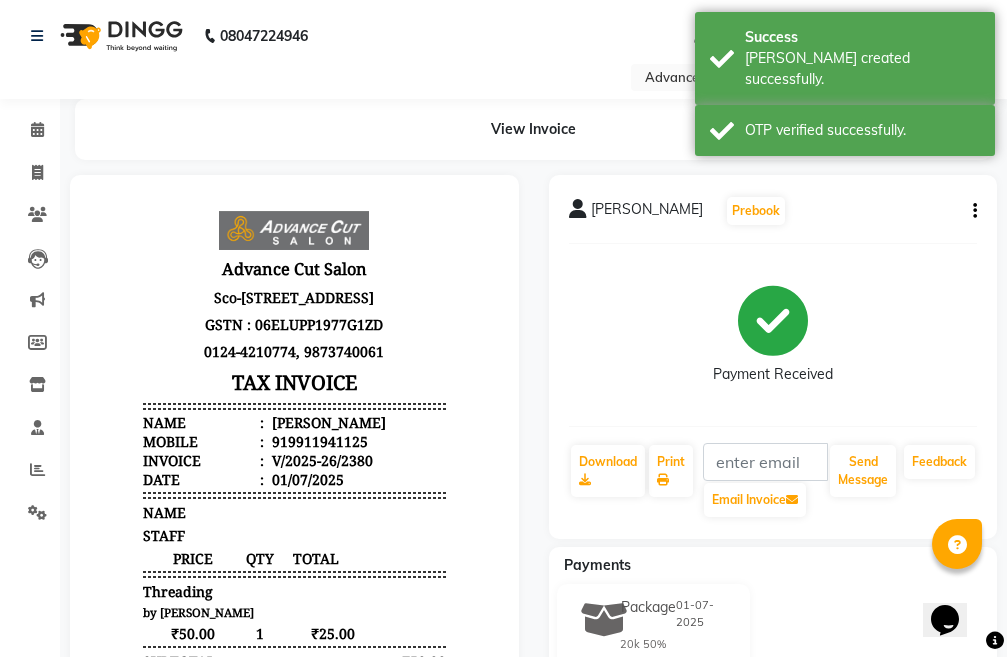 select on "service" 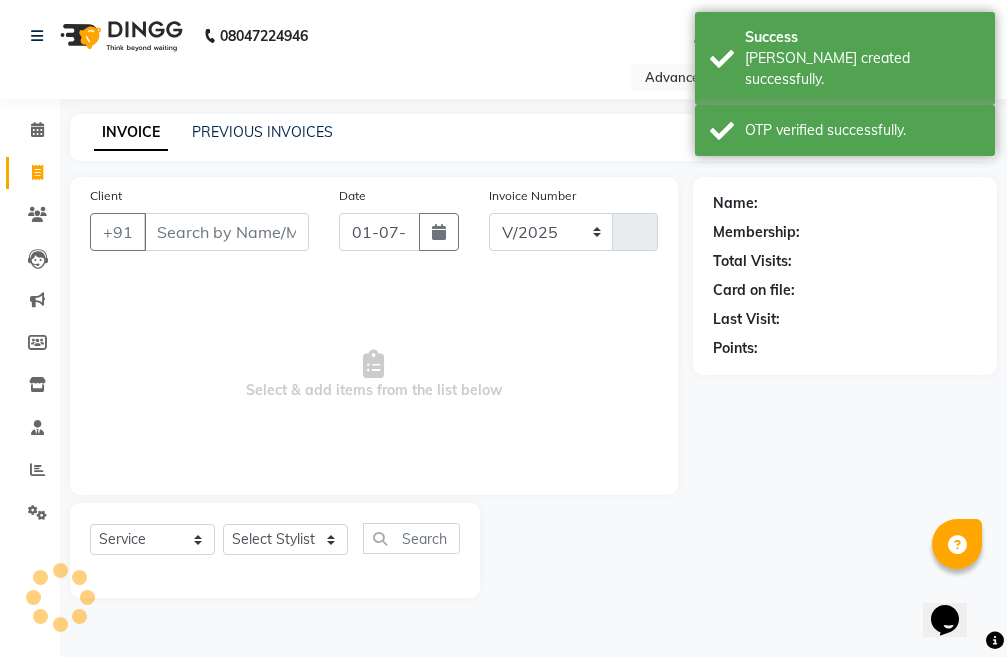 select on "4939" 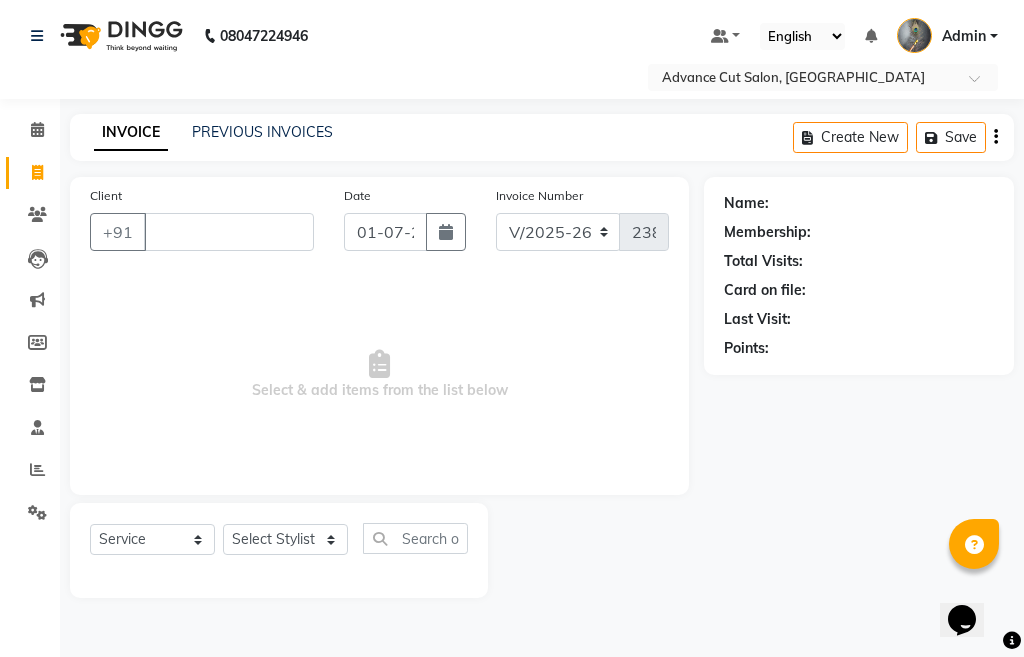 type 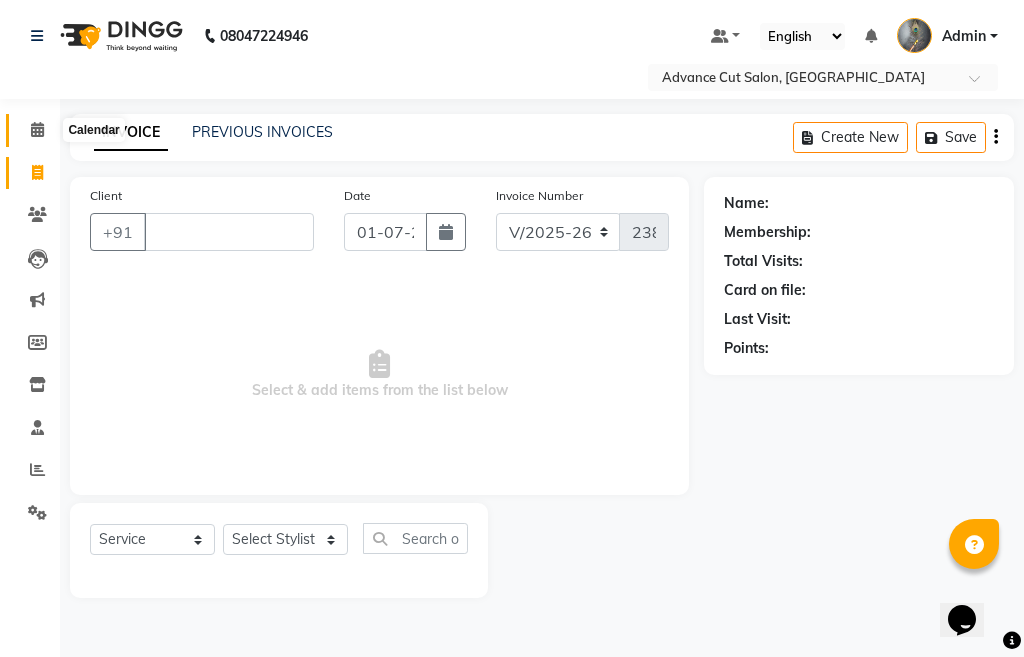 click 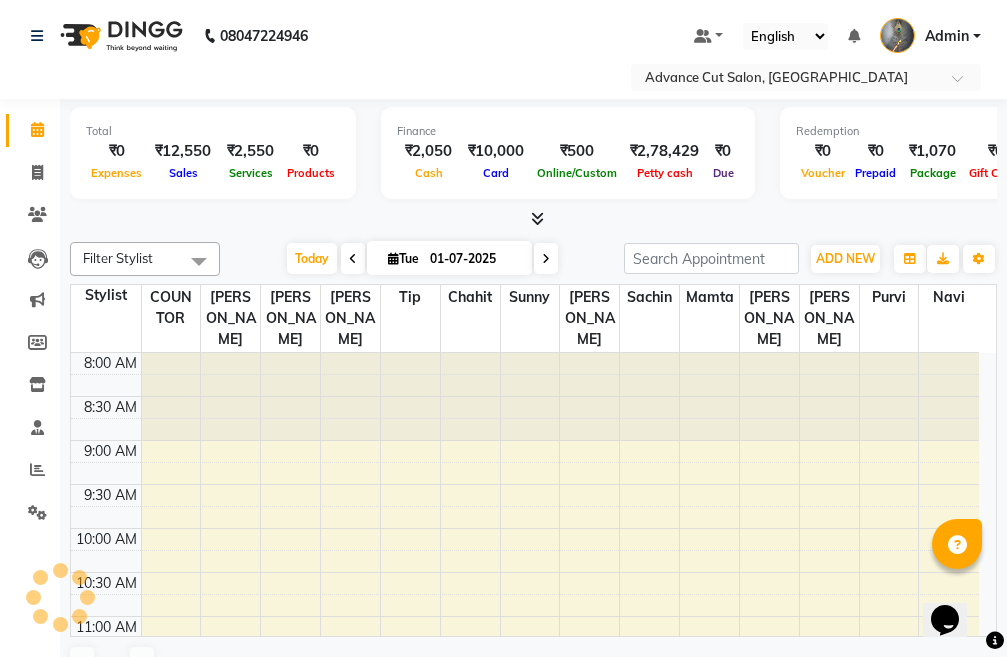 scroll, scrollTop: 0, scrollLeft: 0, axis: both 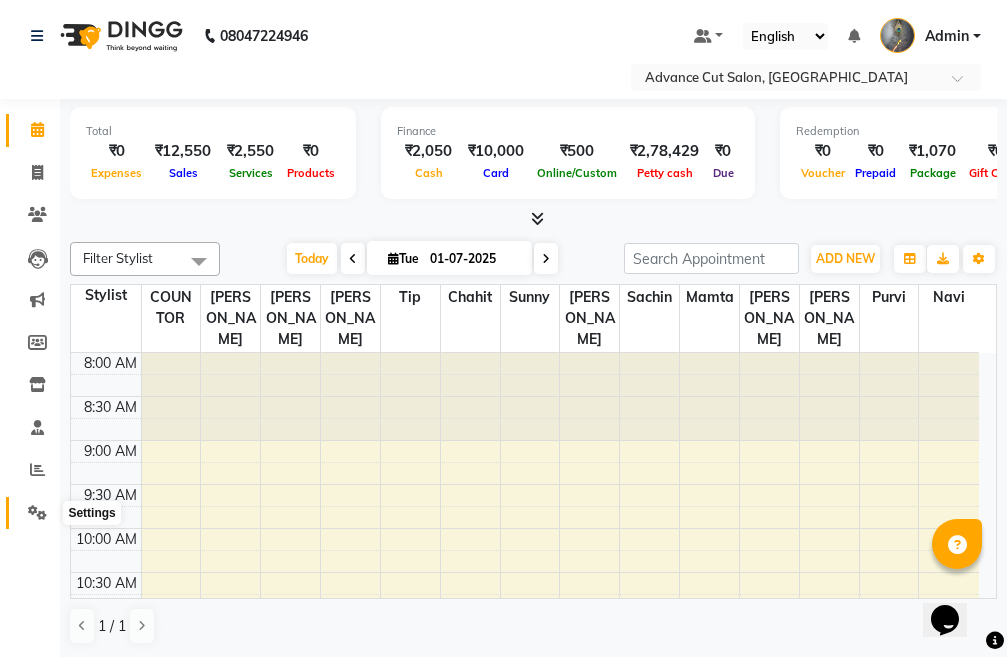 click 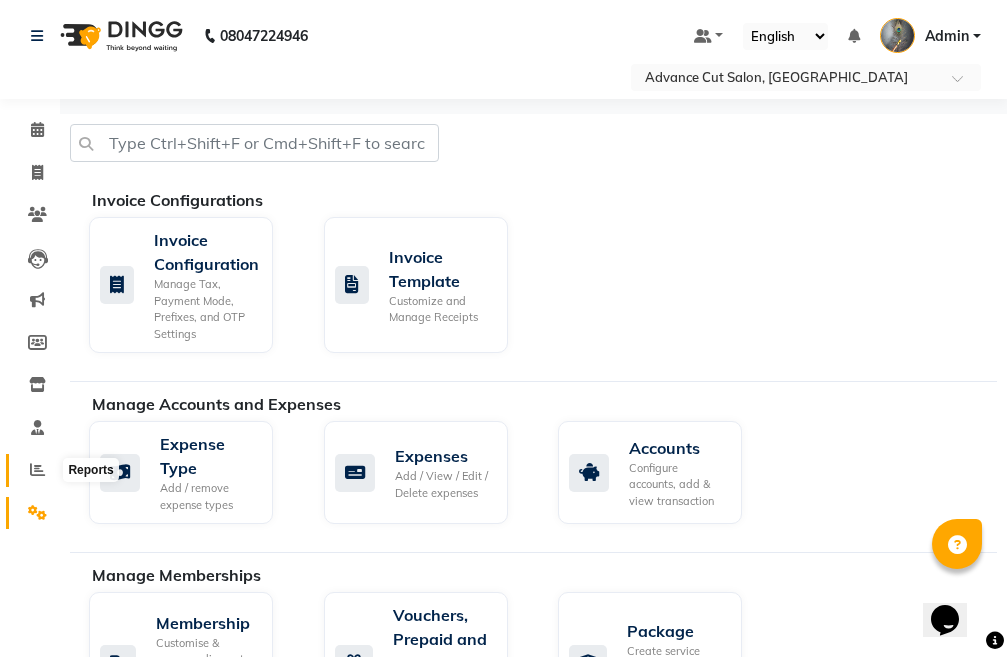 click 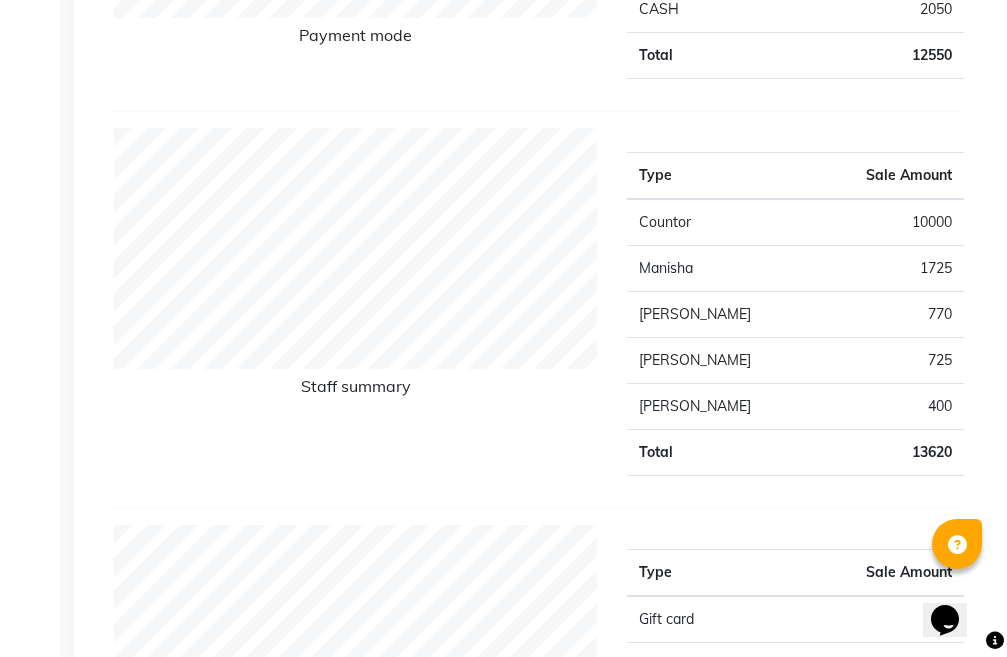 scroll, scrollTop: 0, scrollLeft: 0, axis: both 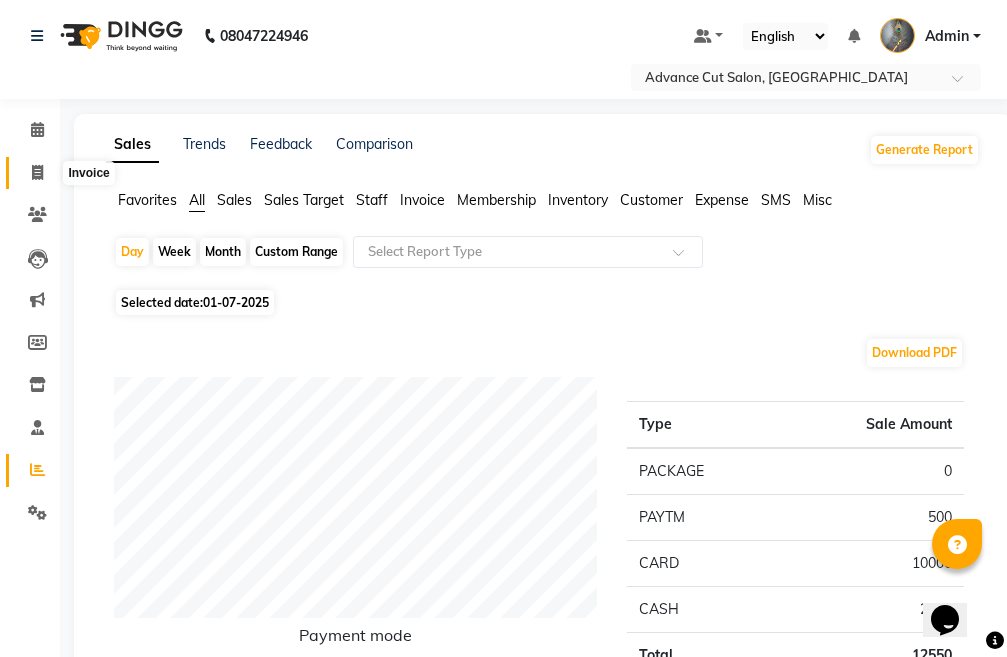 click 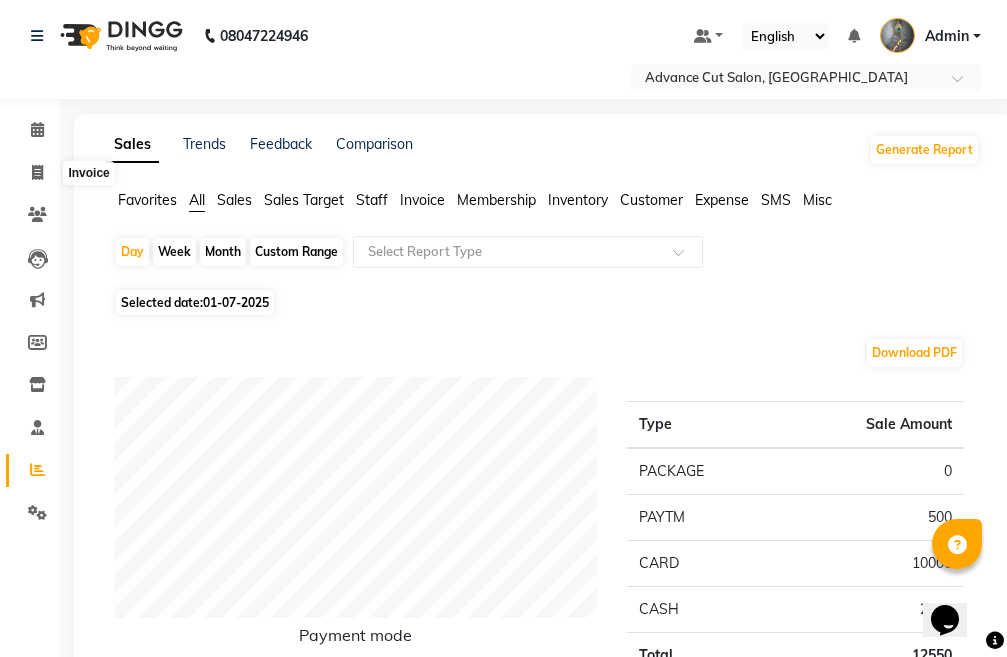 select on "service" 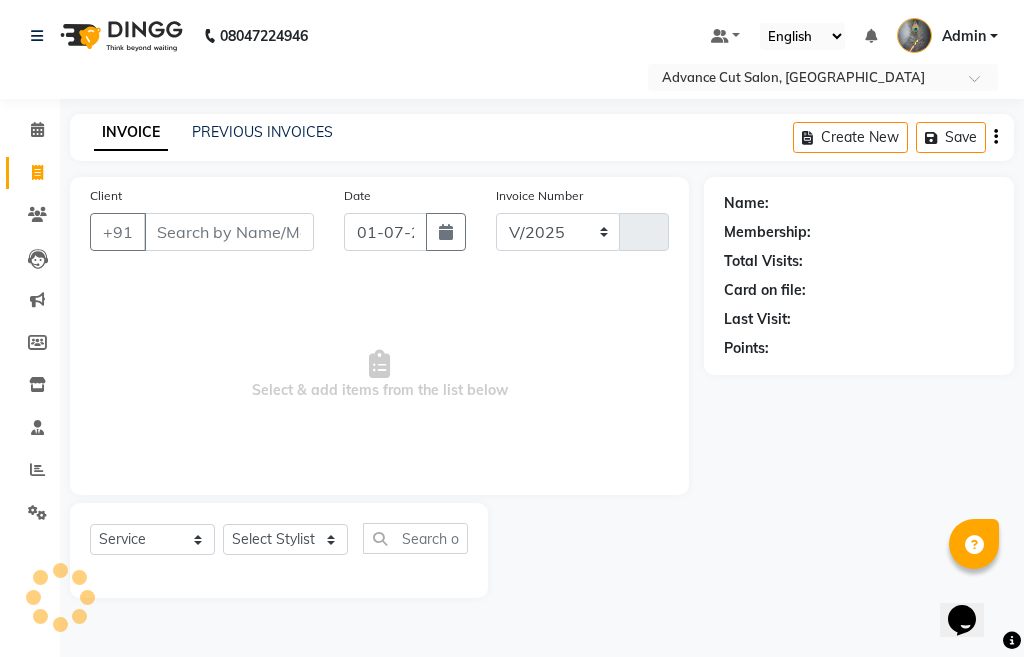 select on "4939" 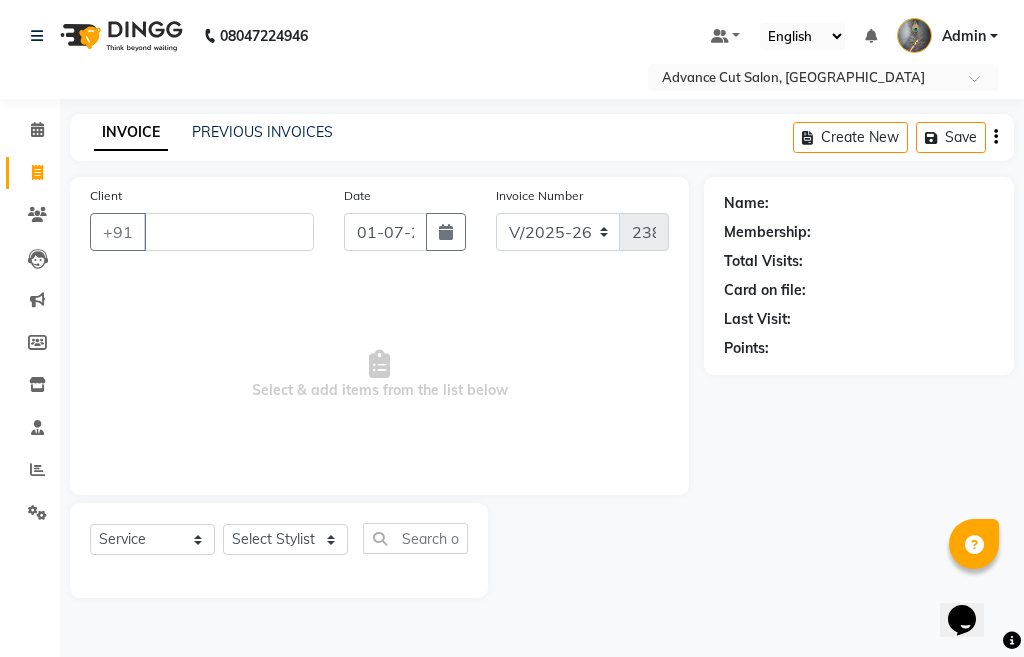 click on "Client" at bounding box center (229, 232) 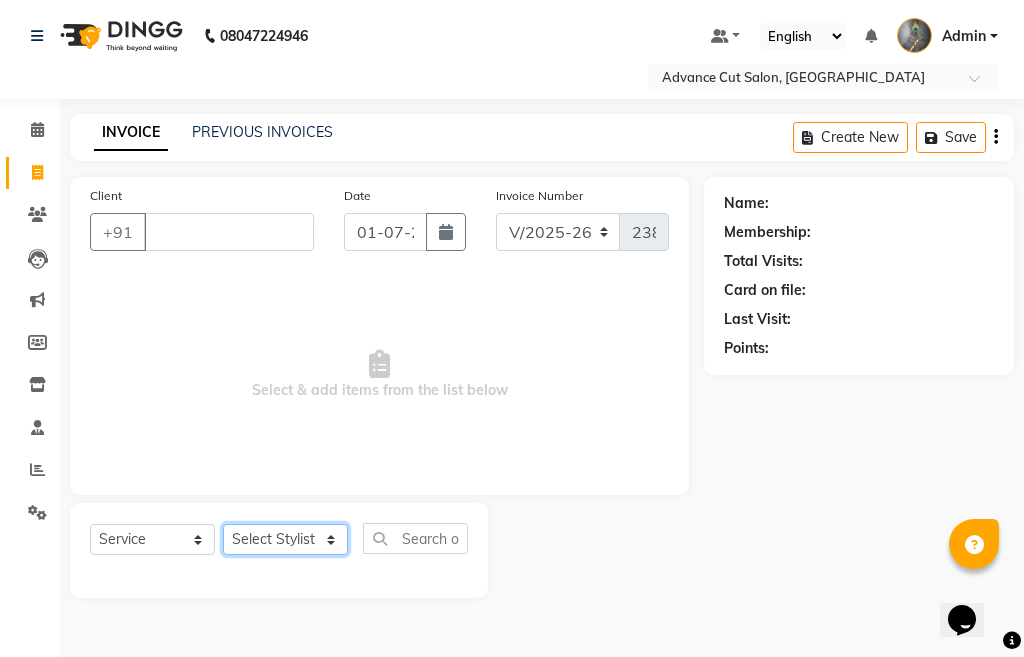 click on "Select Stylist Admin chahit COUNTOR gourav hardeep mamta manisha MONISH navi NOSHAD ALI purvi sachin shatnam sunny tip" 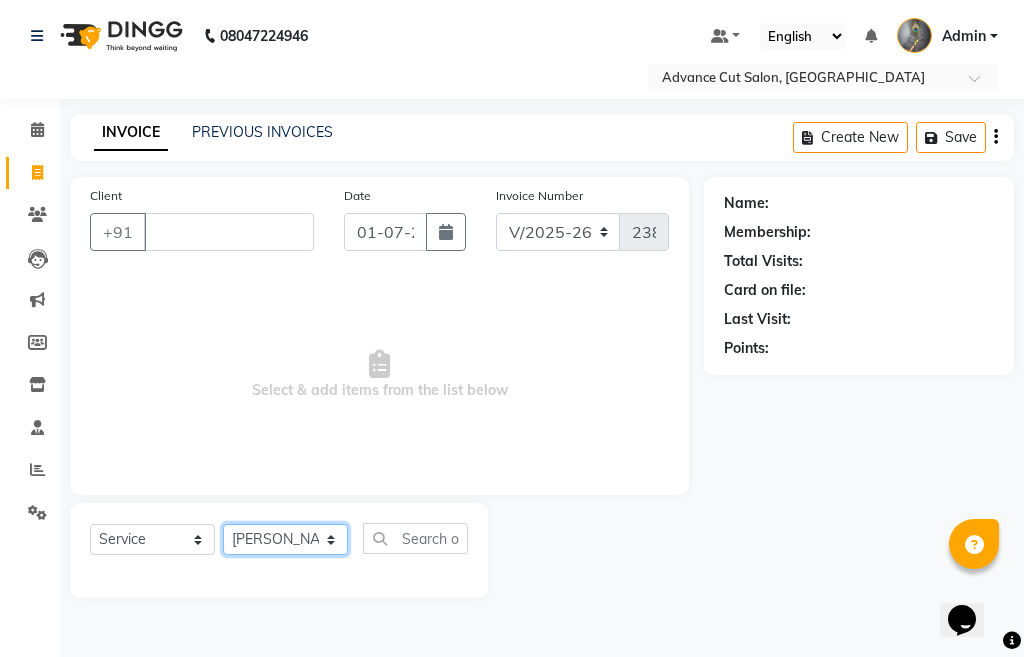 click on "Select Stylist Admin chahit COUNTOR gourav hardeep mamta manisha MONISH navi NOSHAD ALI purvi sachin shatnam sunny tip" 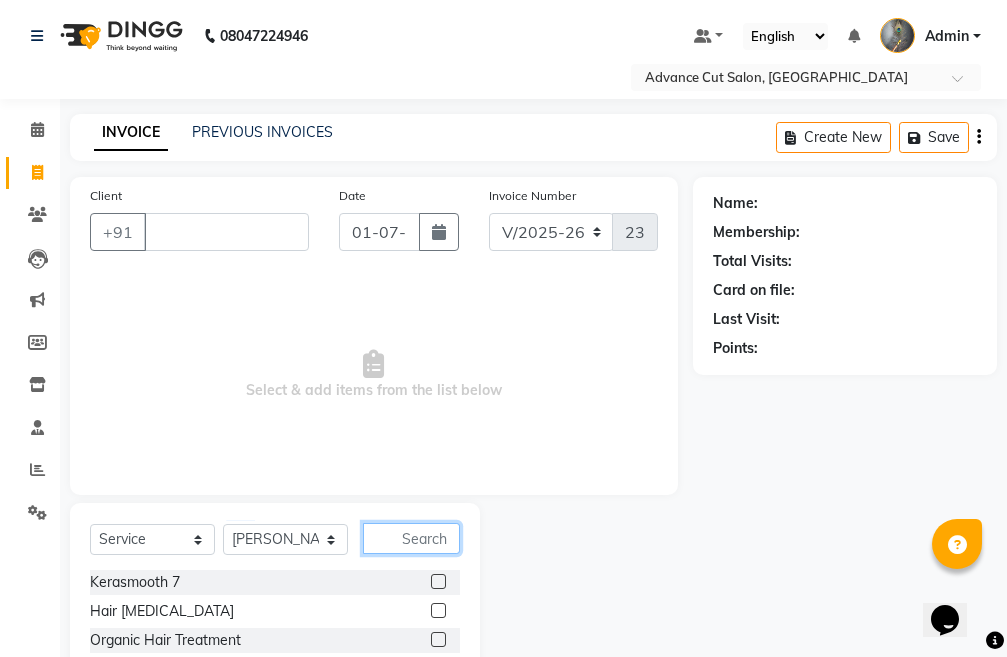 click 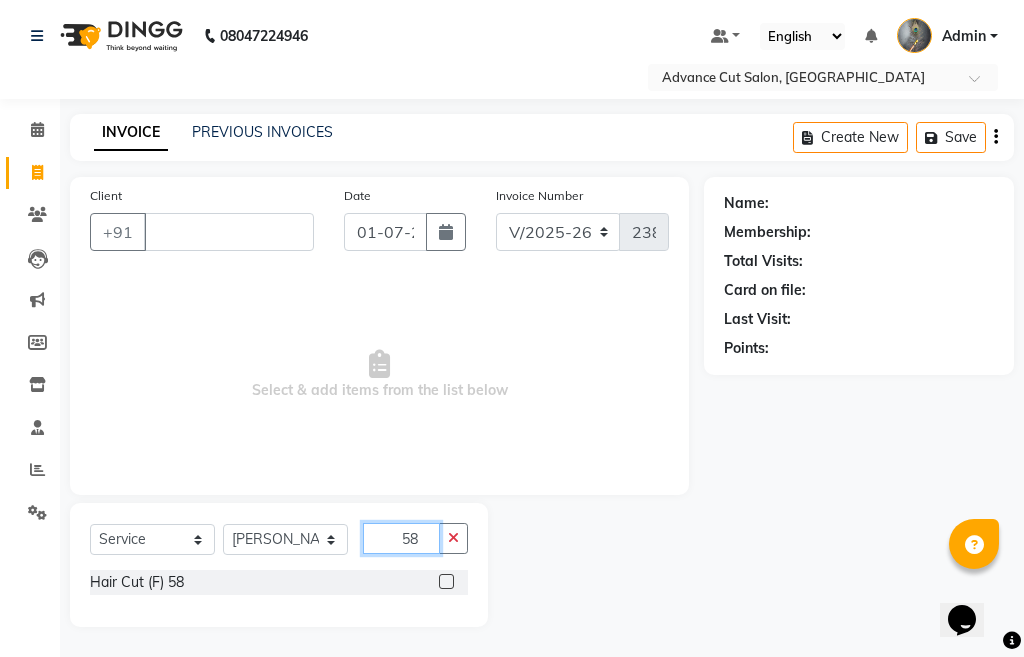 type on "58" 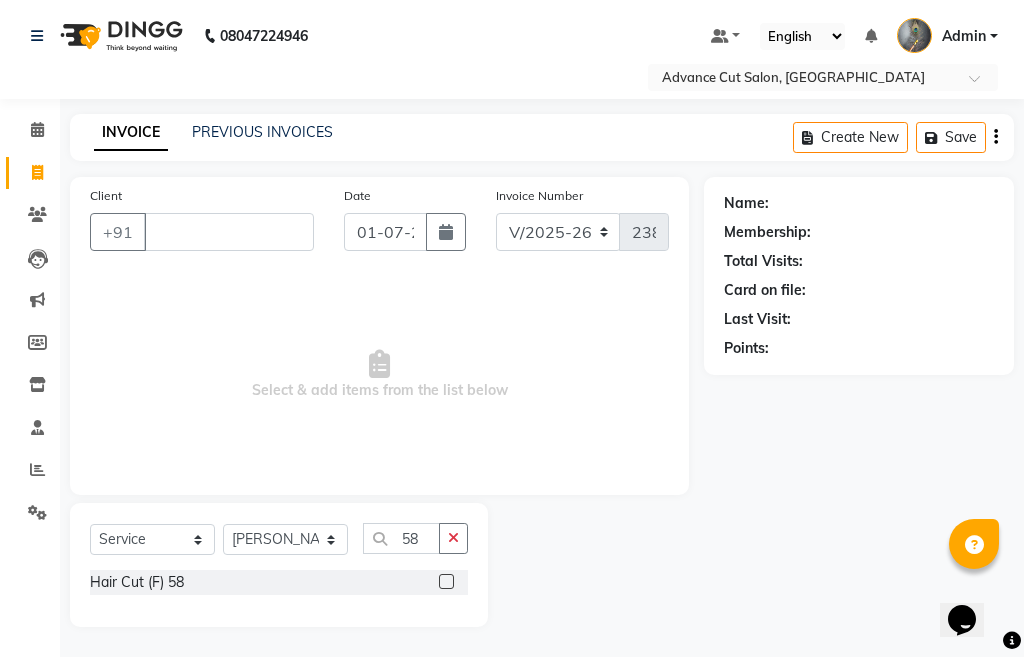click 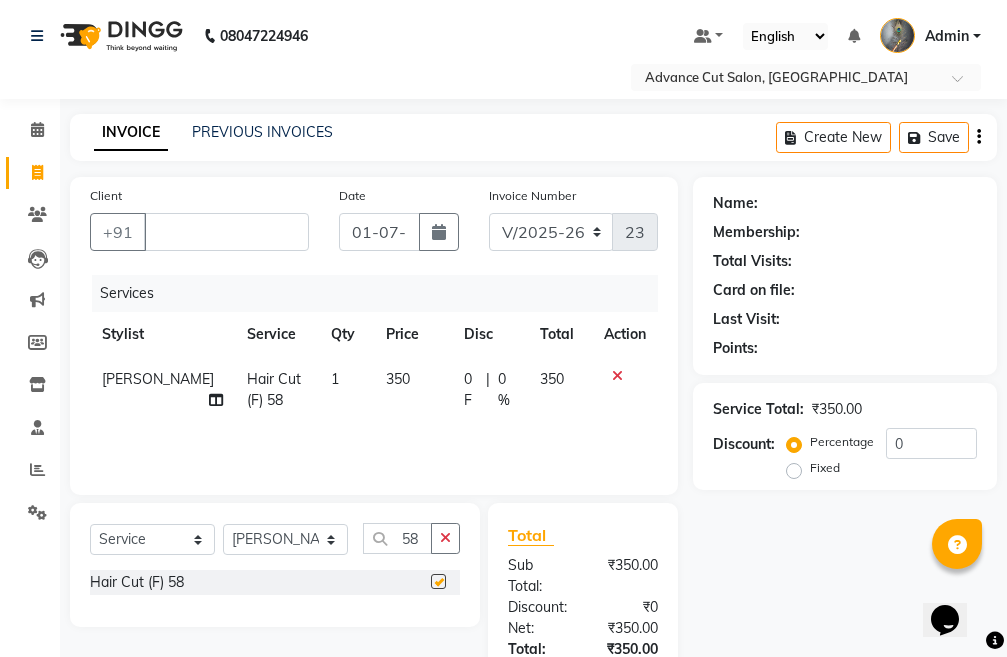checkbox on "false" 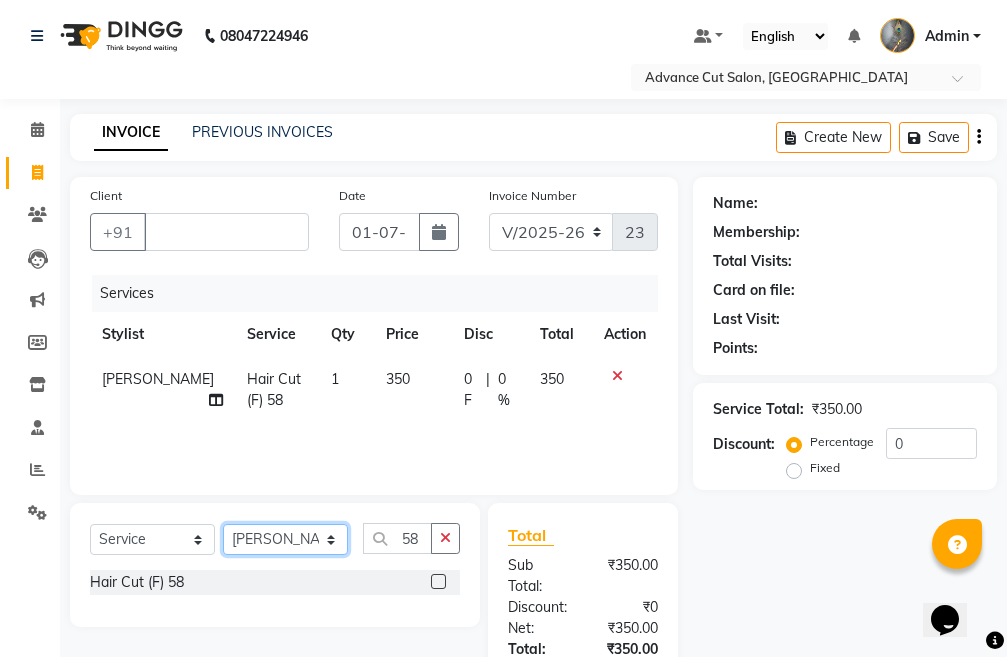 click on "Select Stylist Admin chahit COUNTOR gourav hardeep mamta manisha MONISH navi NOSHAD ALI purvi sachin shatnam sunny tip" 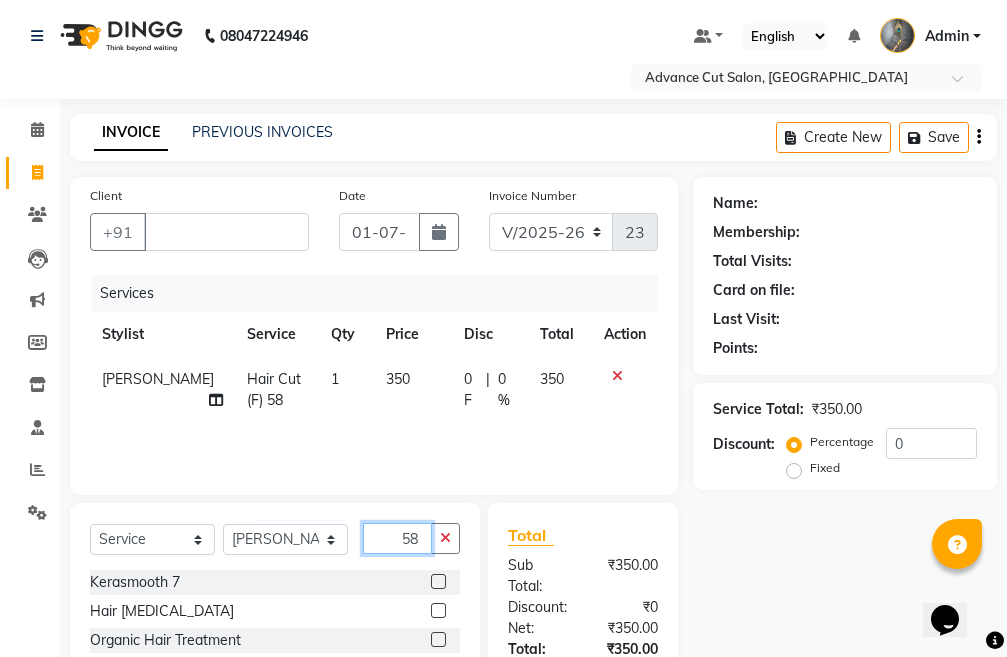 click on "58" 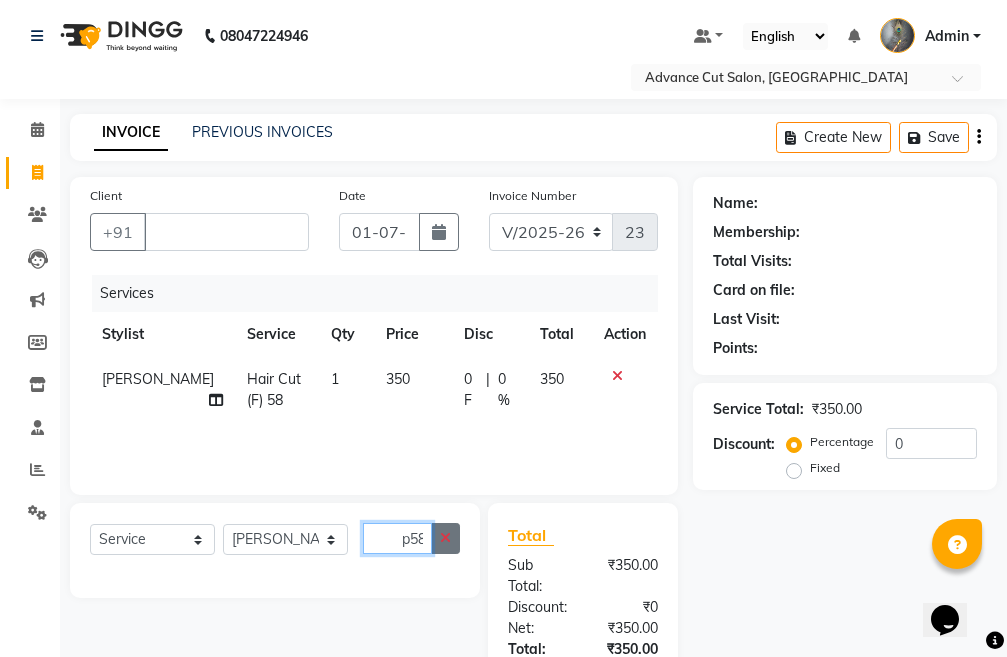 type on "p58" 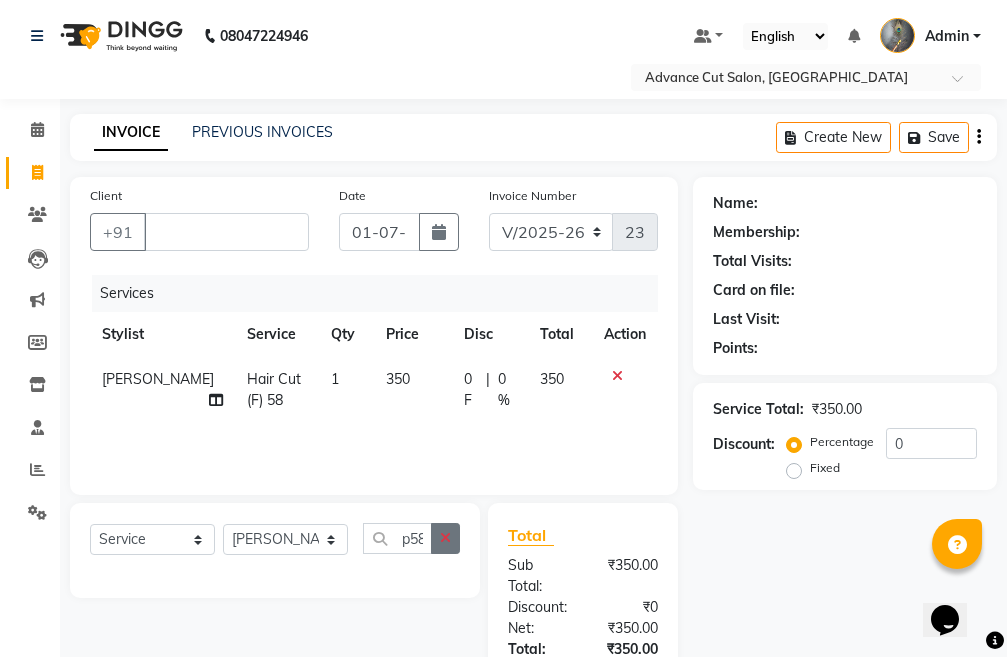 click 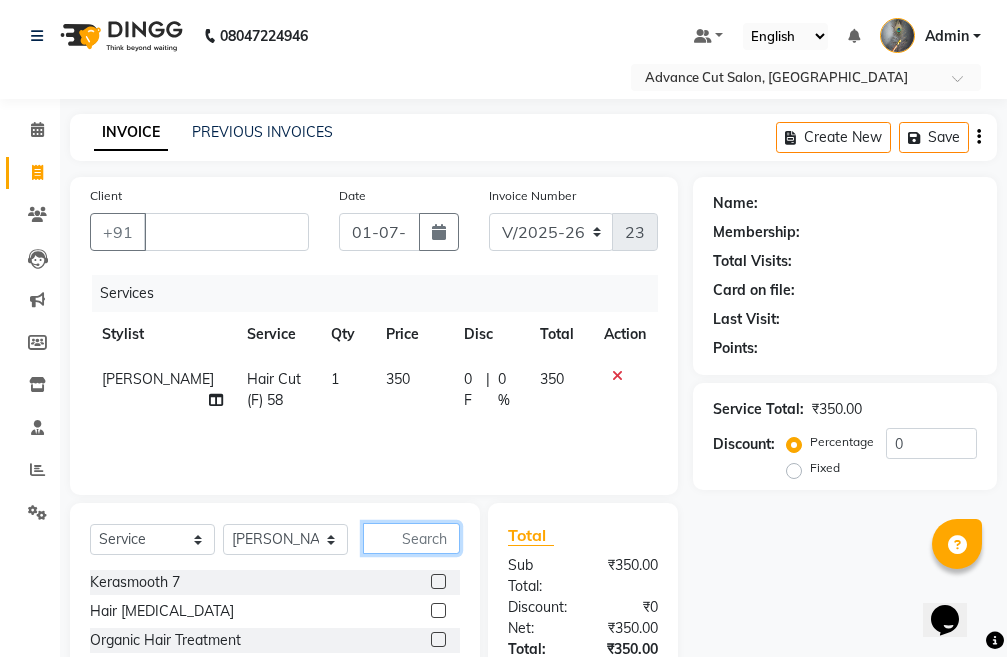 click 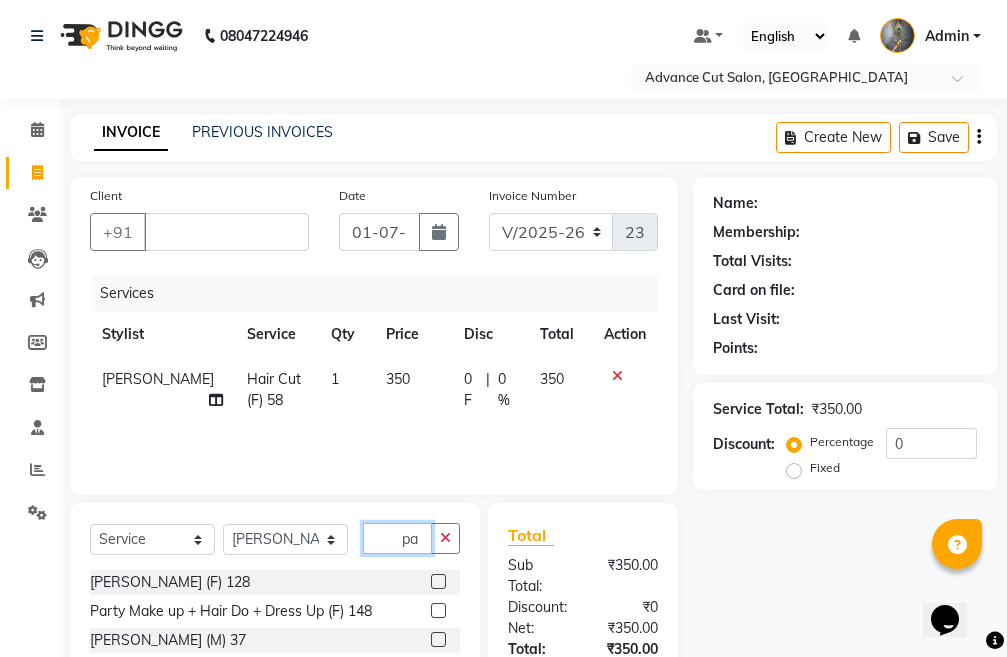 scroll, scrollTop: 100, scrollLeft: 0, axis: vertical 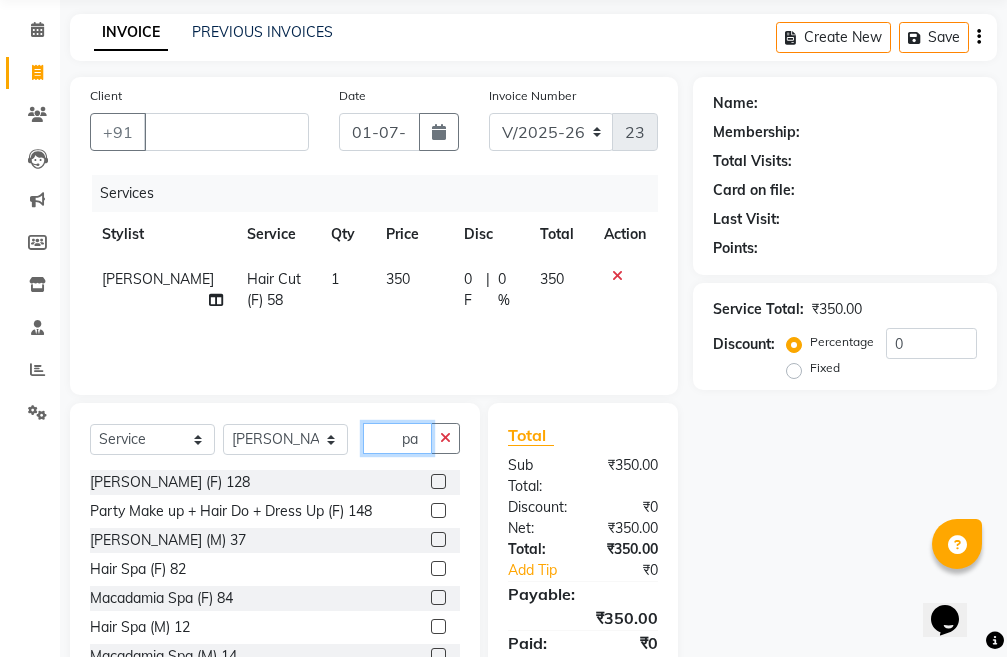 click on "pa" 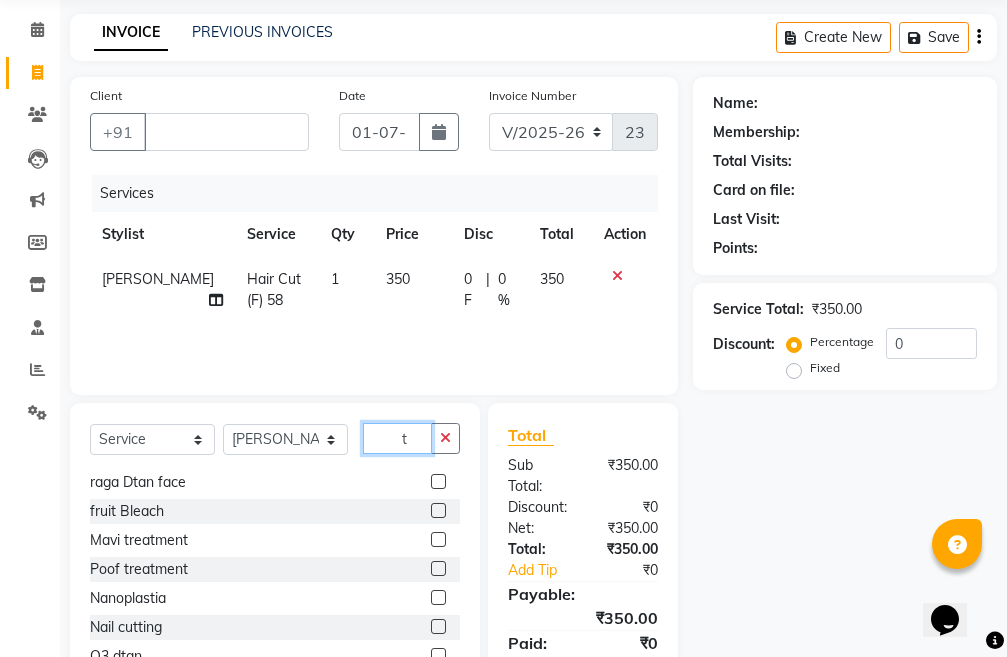scroll, scrollTop: 100, scrollLeft: 0, axis: vertical 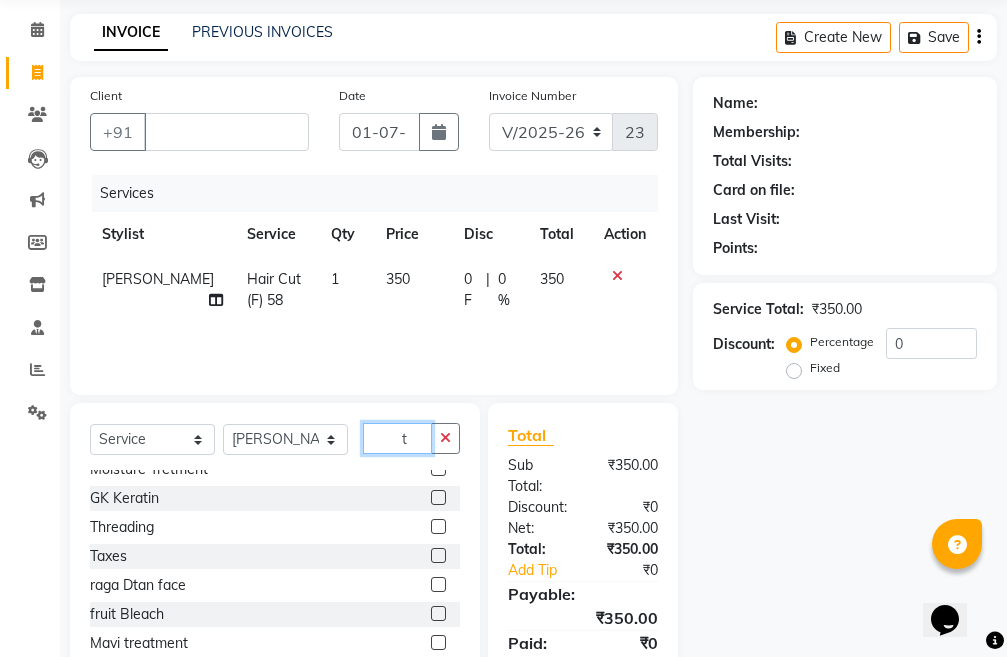 type on "t" 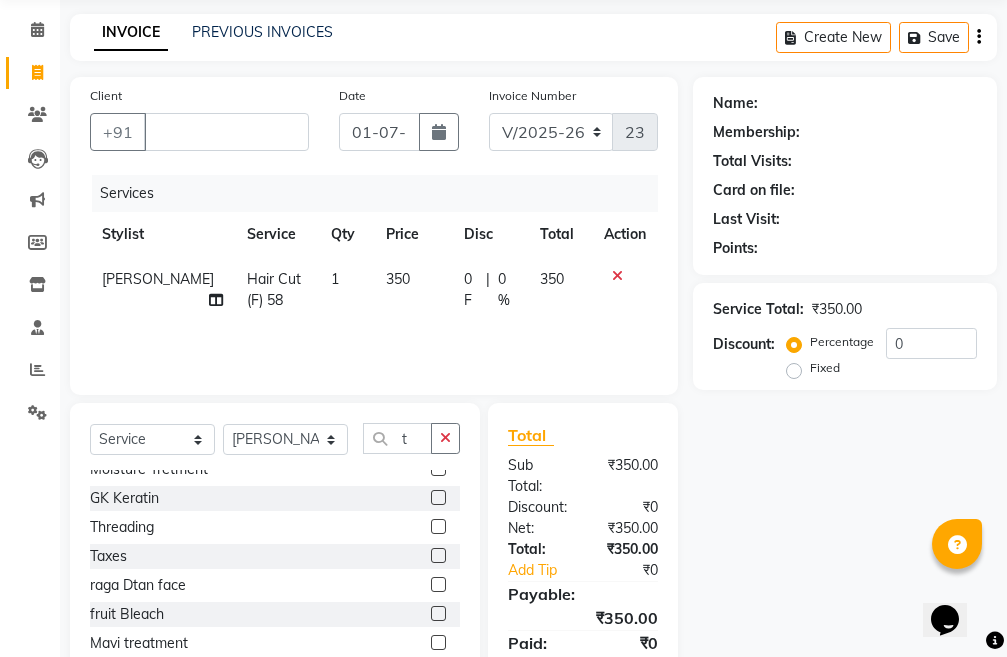 click 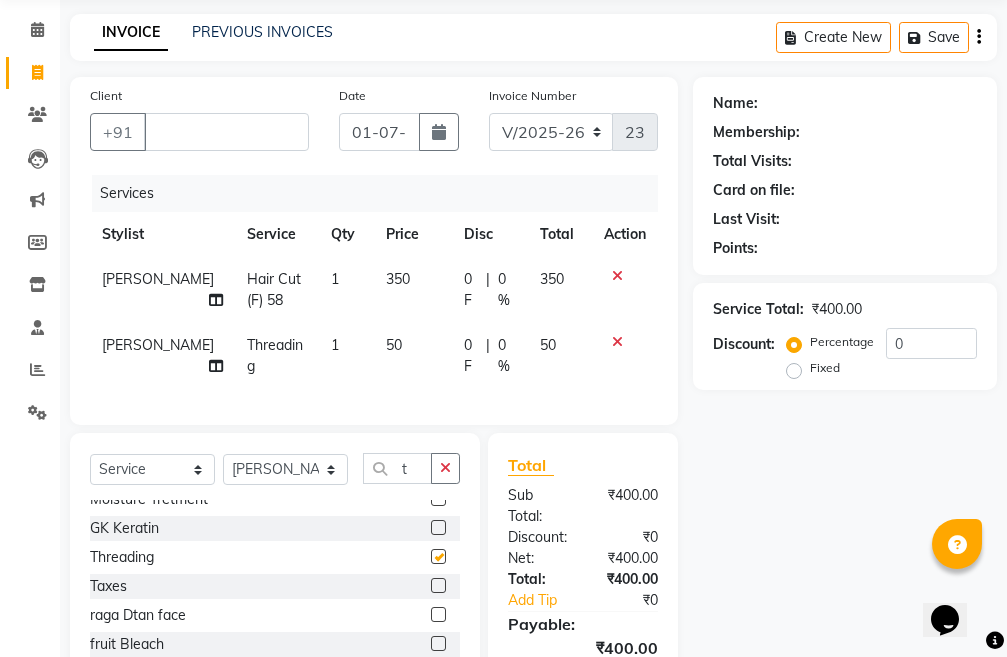 checkbox on "false" 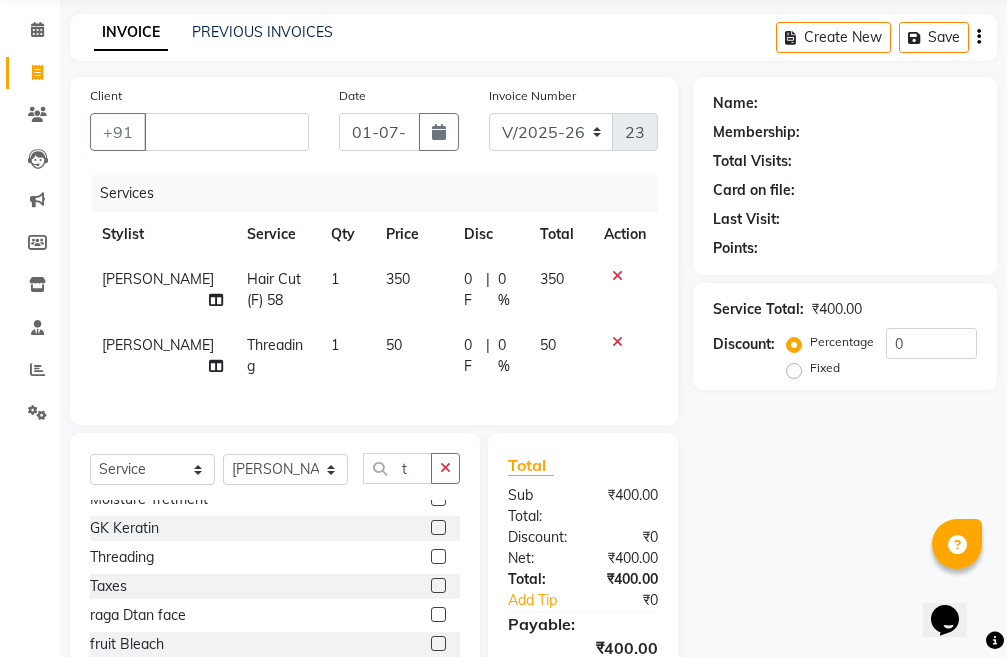 click on "50" 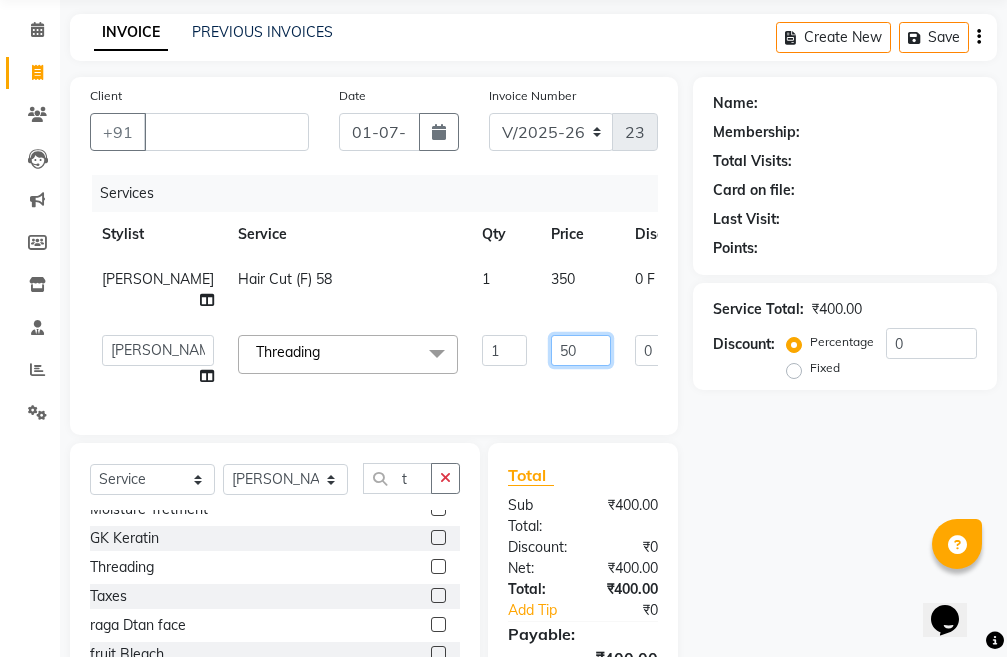 click on "50" 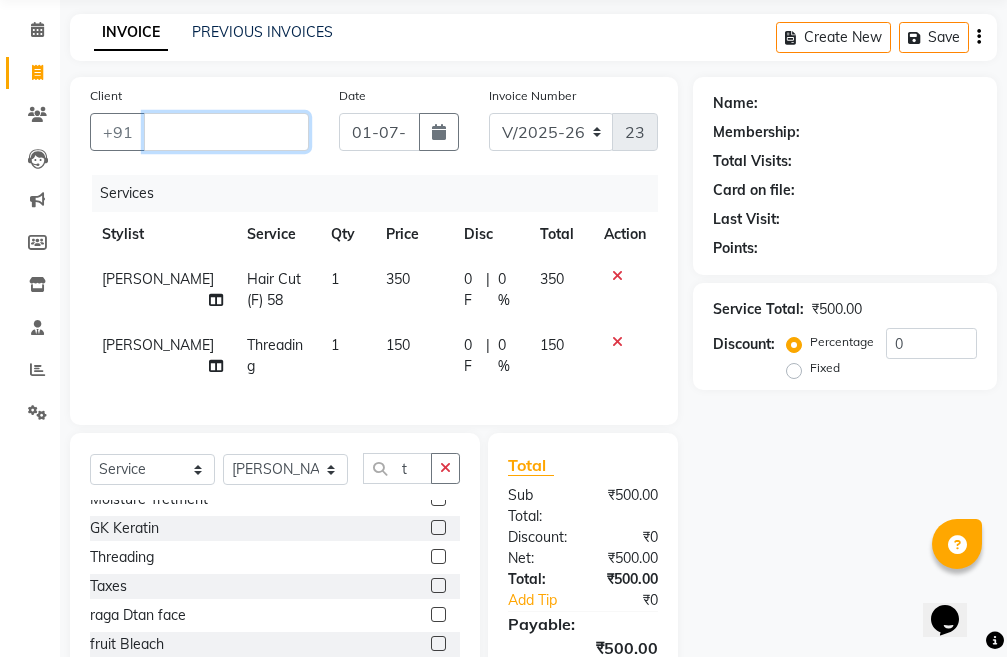 click on "Client" at bounding box center [226, 132] 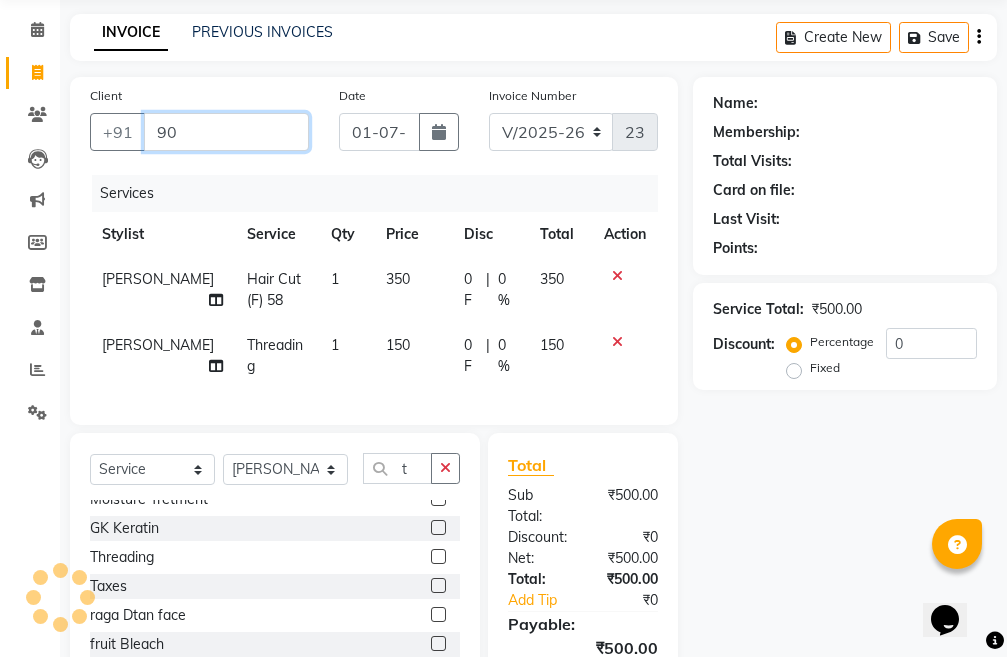 type on "9" 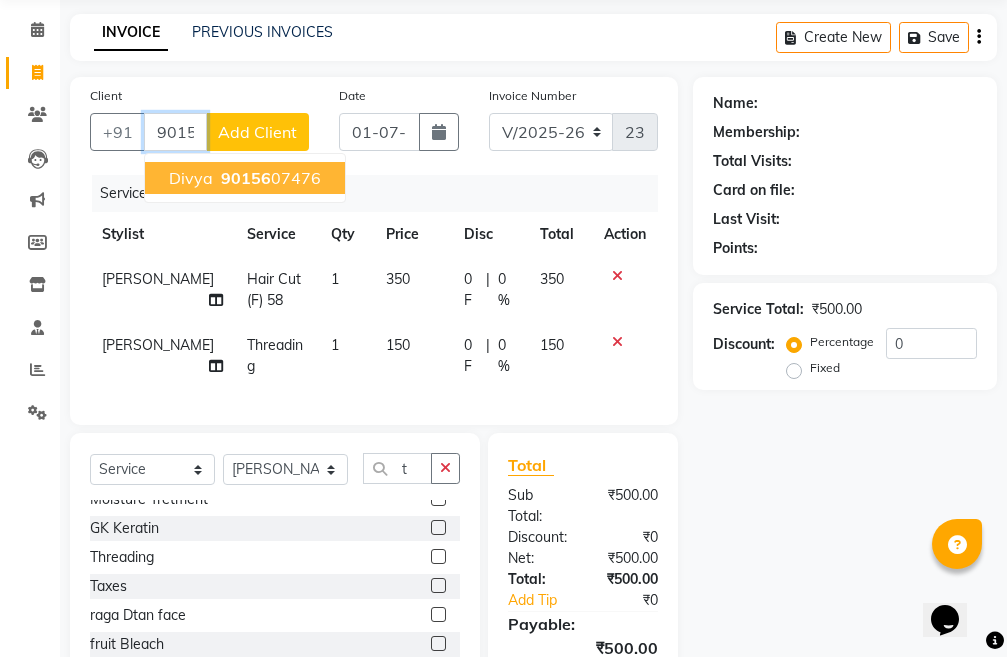 click on "90156 07476" at bounding box center (269, 178) 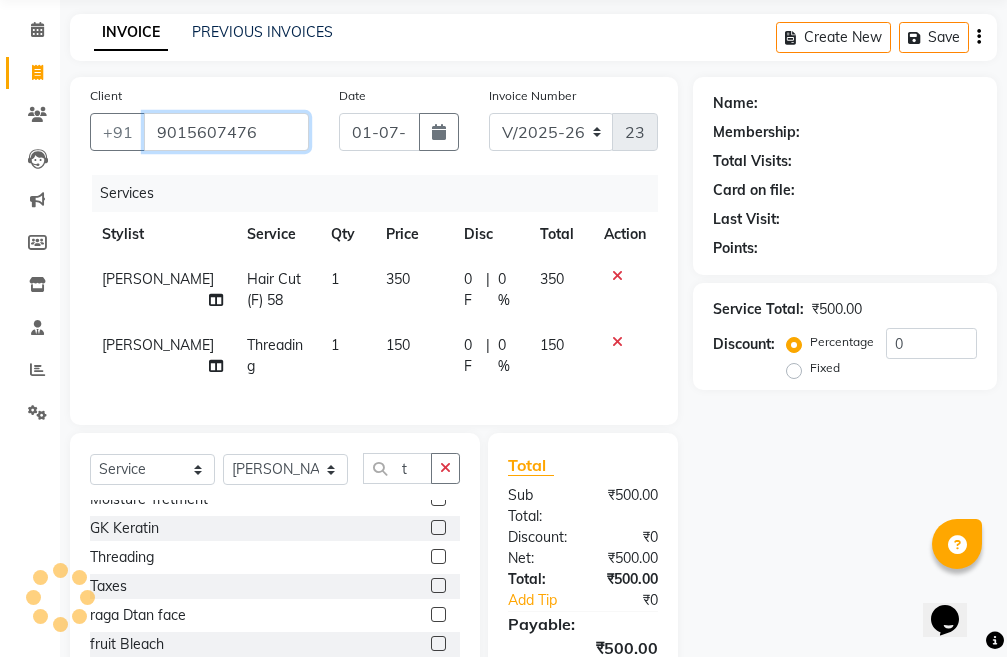 type on "9015607476" 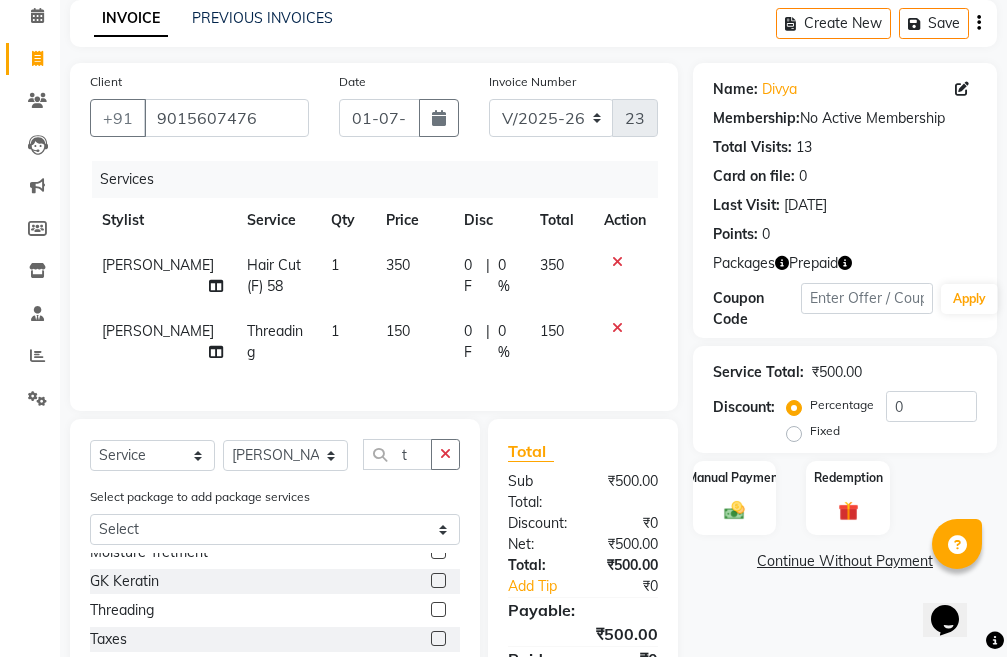 scroll, scrollTop: 285, scrollLeft: 0, axis: vertical 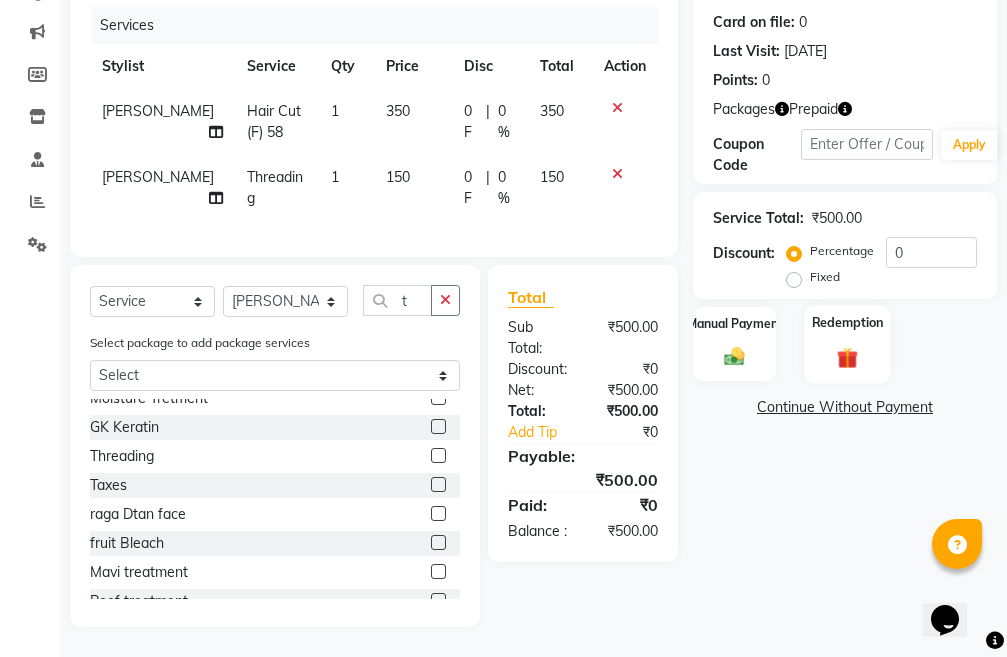 click 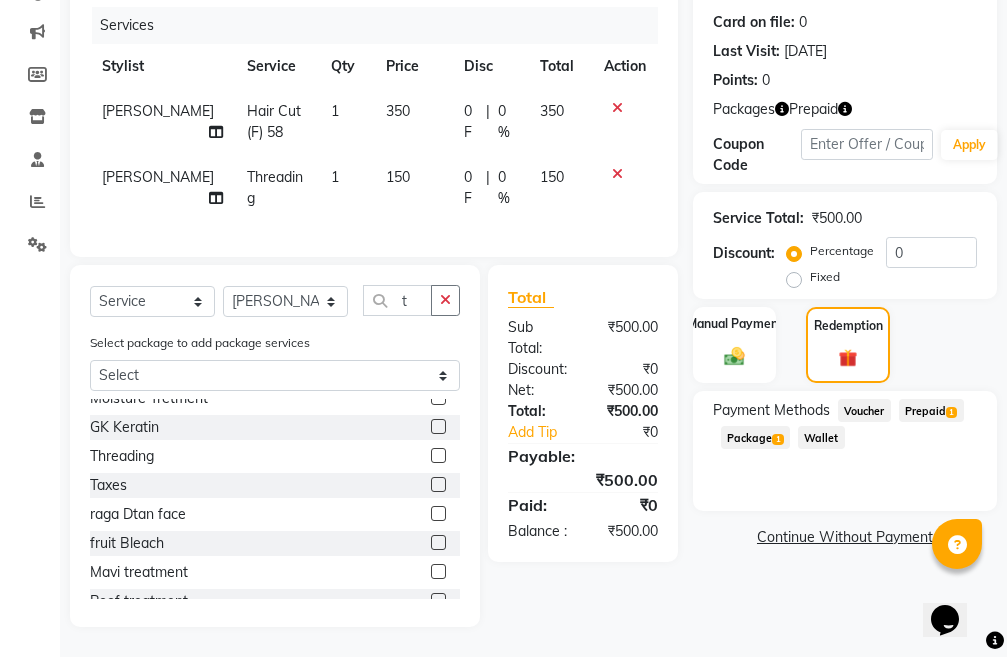 click on "Package  1" 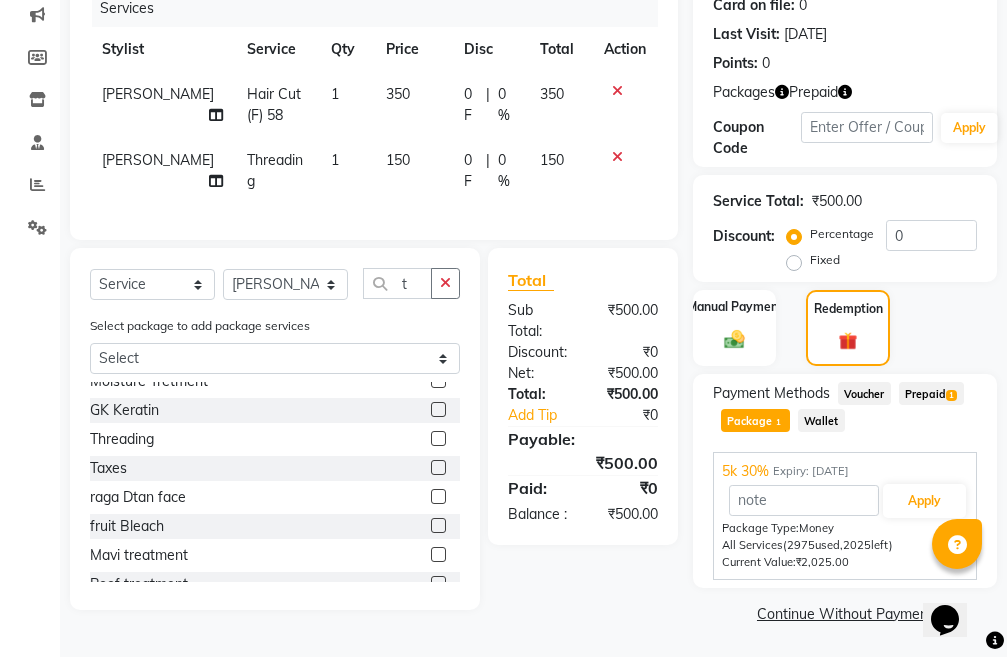 click on "Prepaid  1" 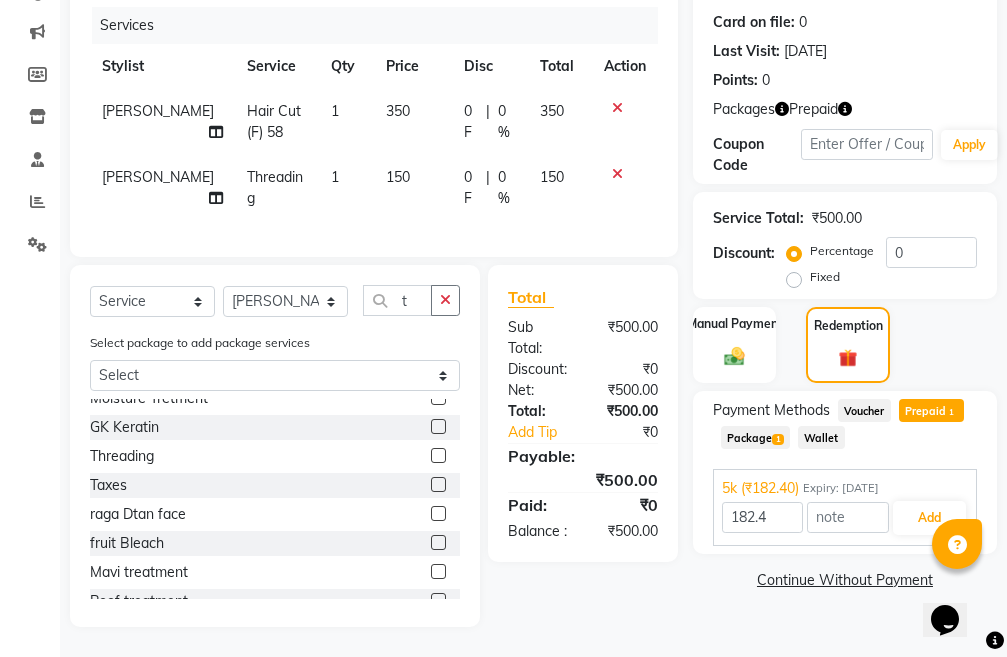 click on "Package  1" 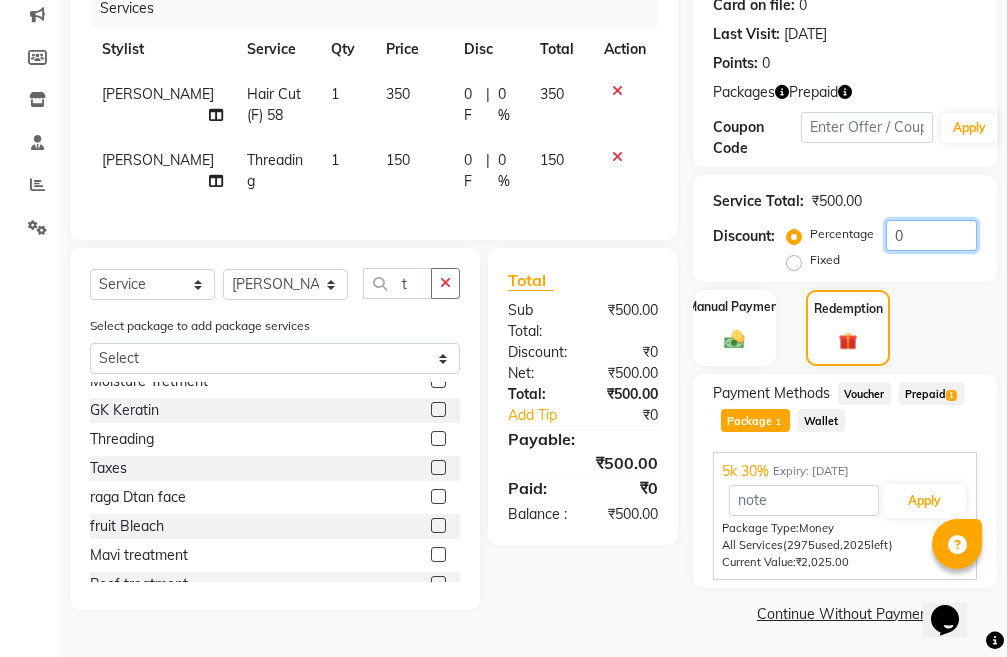 click on "0" 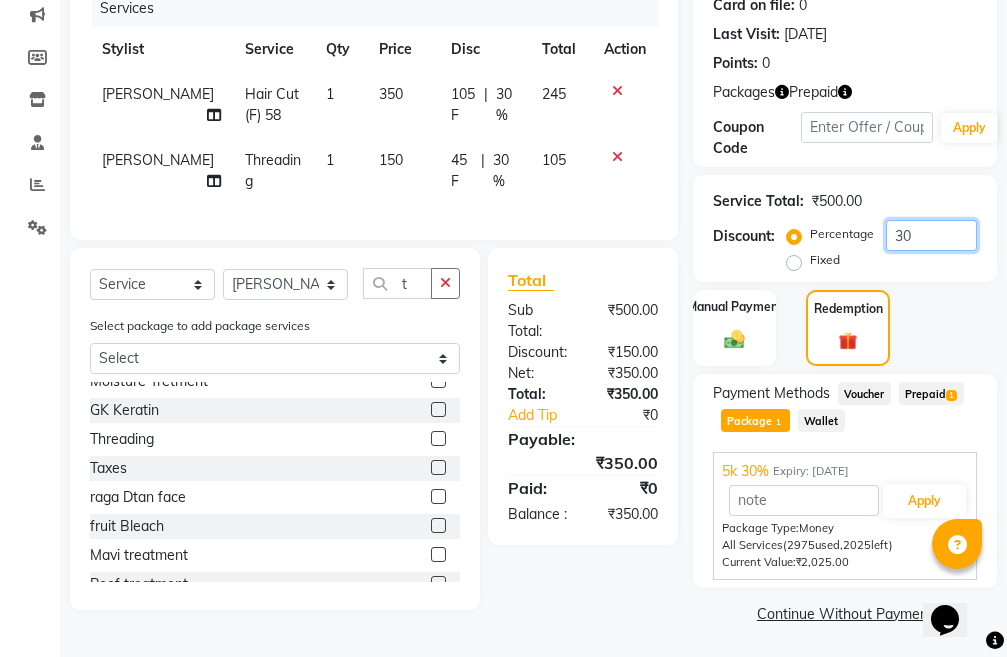 scroll, scrollTop: 287, scrollLeft: 0, axis: vertical 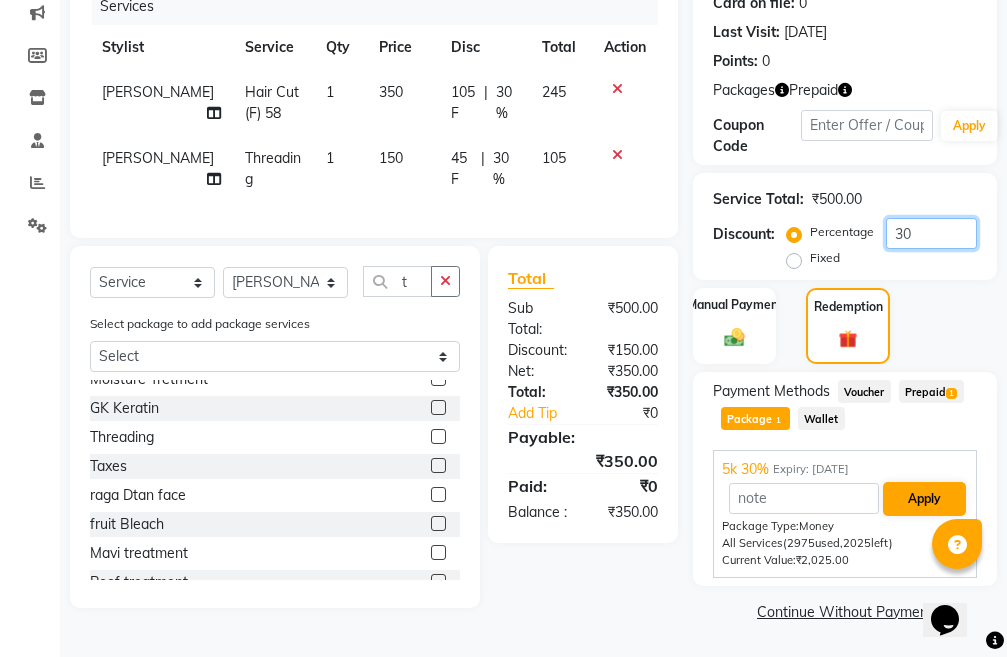 type on "30" 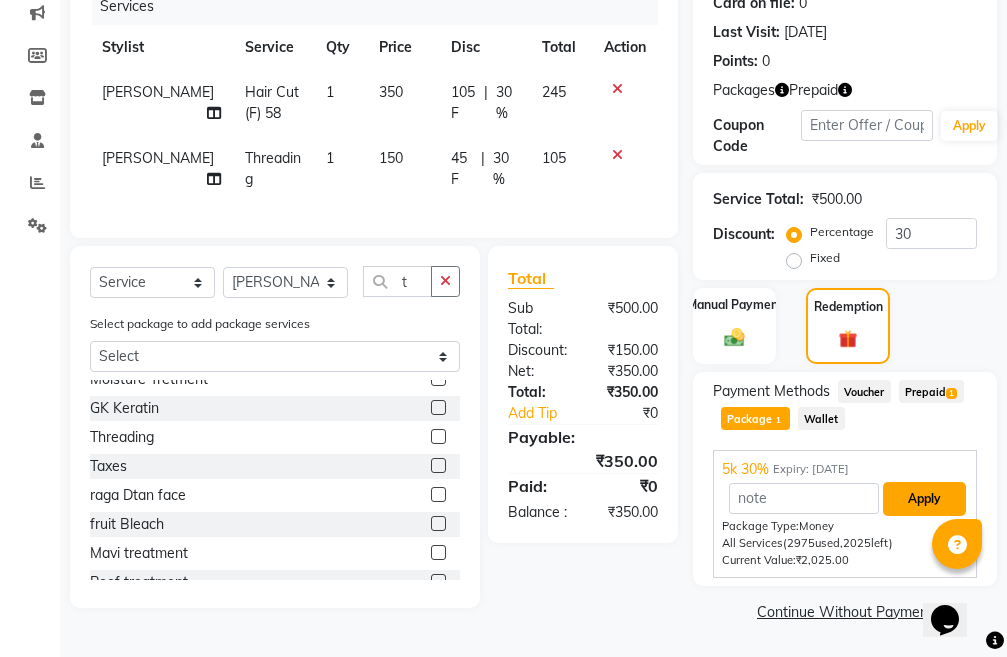 click on "Apply" at bounding box center (924, 499) 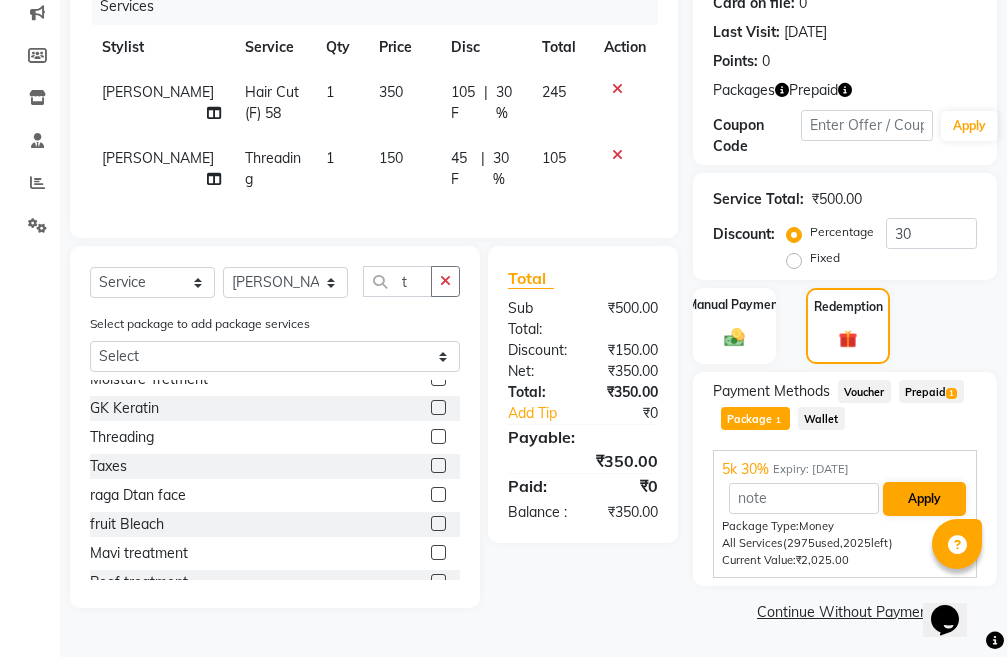 scroll, scrollTop: 285, scrollLeft: 0, axis: vertical 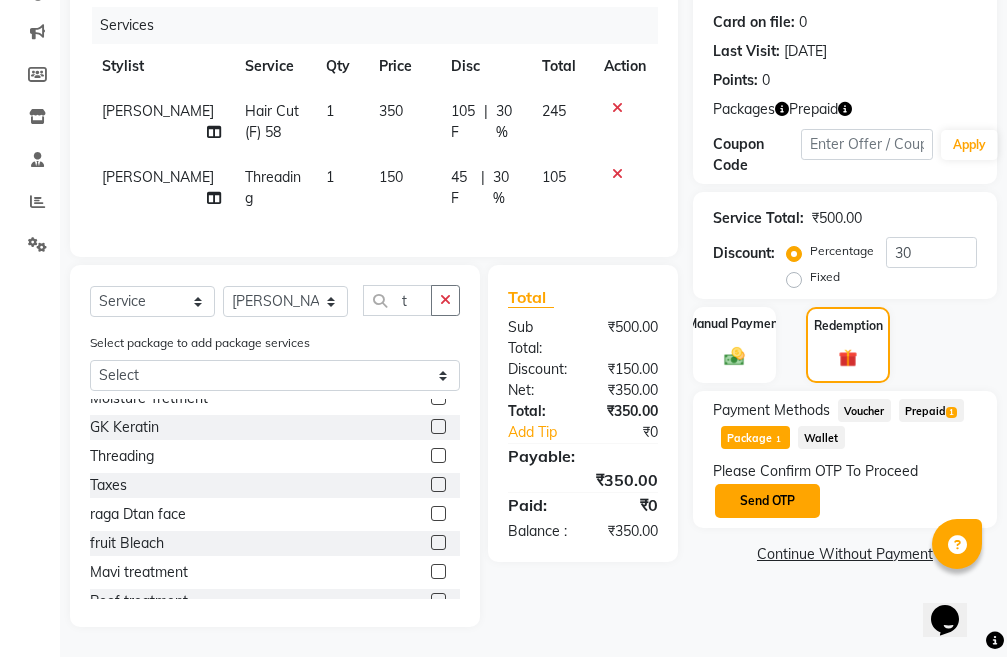 click on "Send OTP" 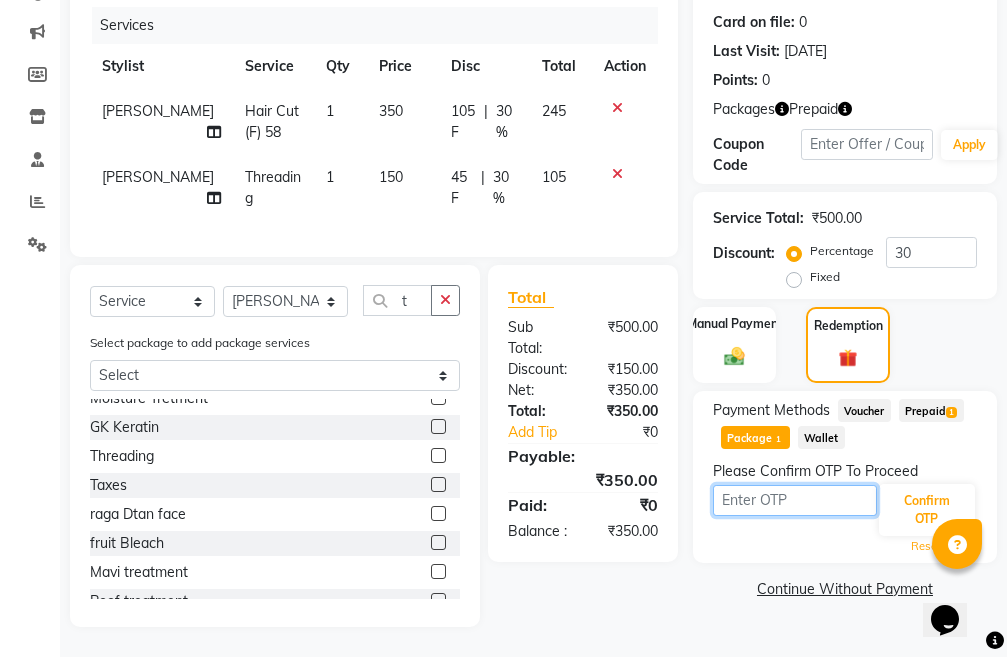 click at bounding box center (795, 500) 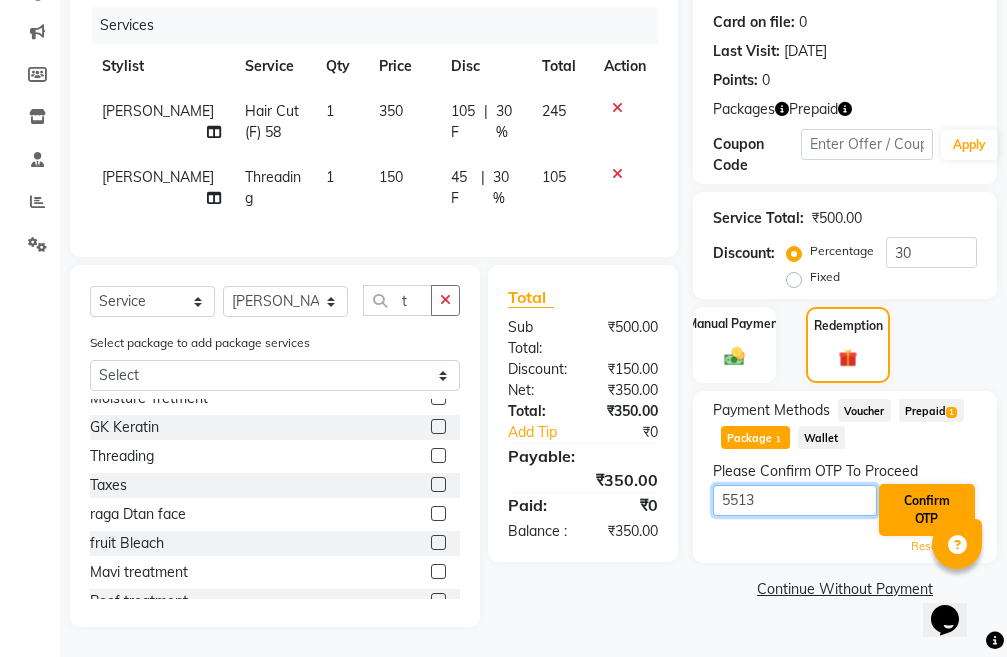type on "5513" 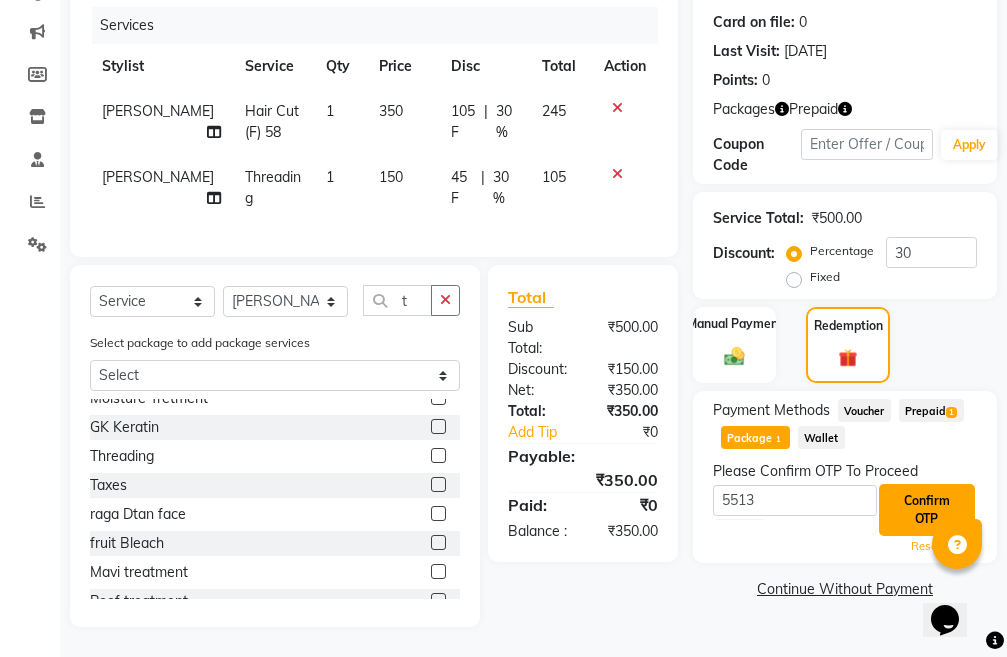 drag, startPoint x: 910, startPoint y: 499, endPoint x: 906, endPoint y: 512, distance: 13.601471 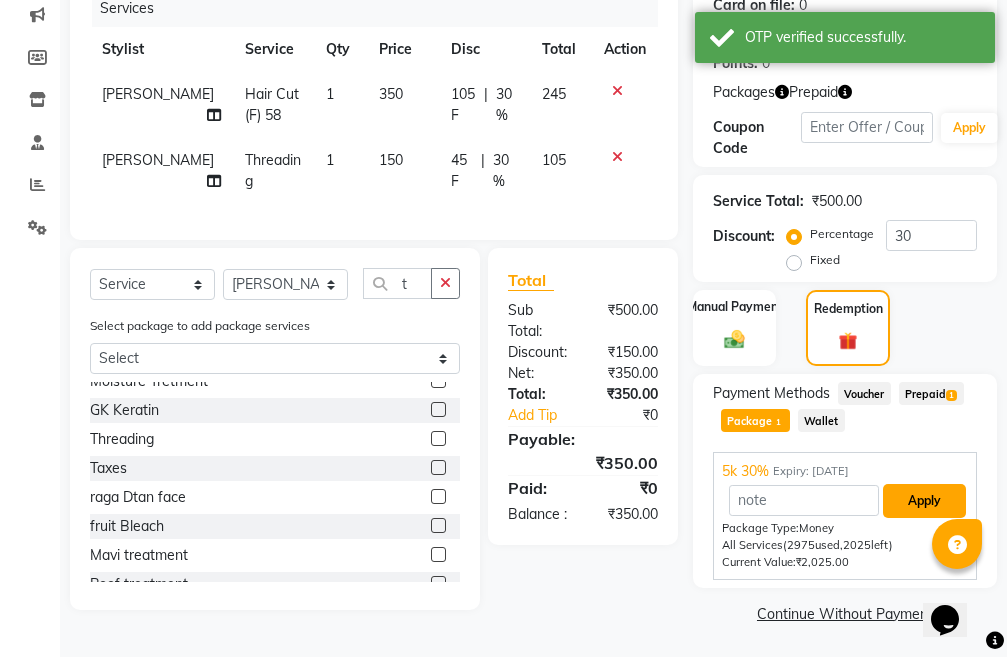 click on "Apply" at bounding box center [924, 501] 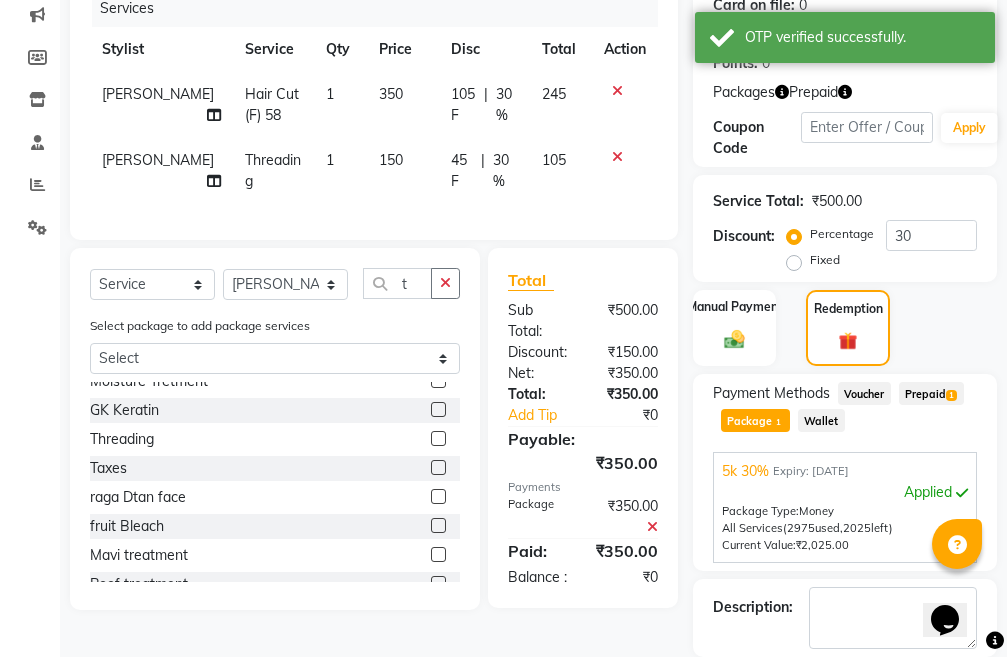 scroll, scrollTop: 383, scrollLeft: 0, axis: vertical 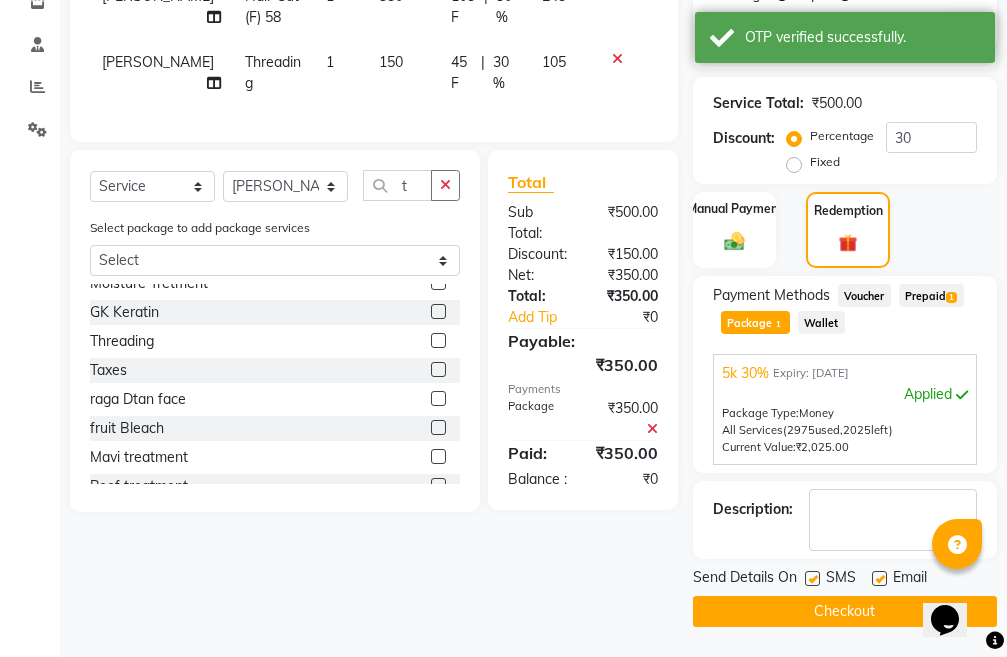 click on "Checkout" 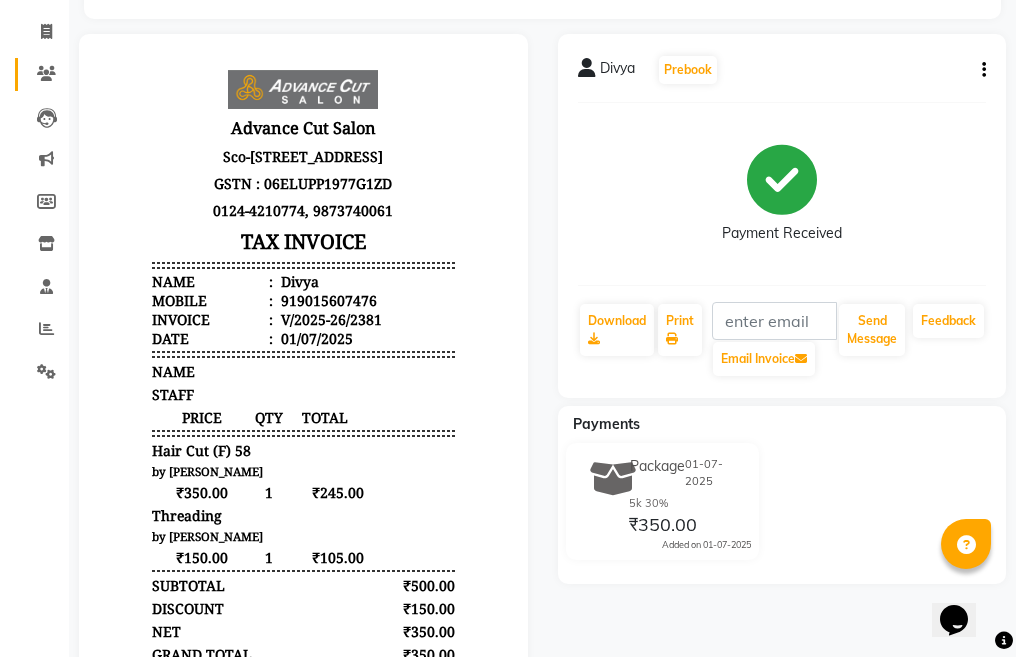 scroll, scrollTop: 0, scrollLeft: 0, axis: both 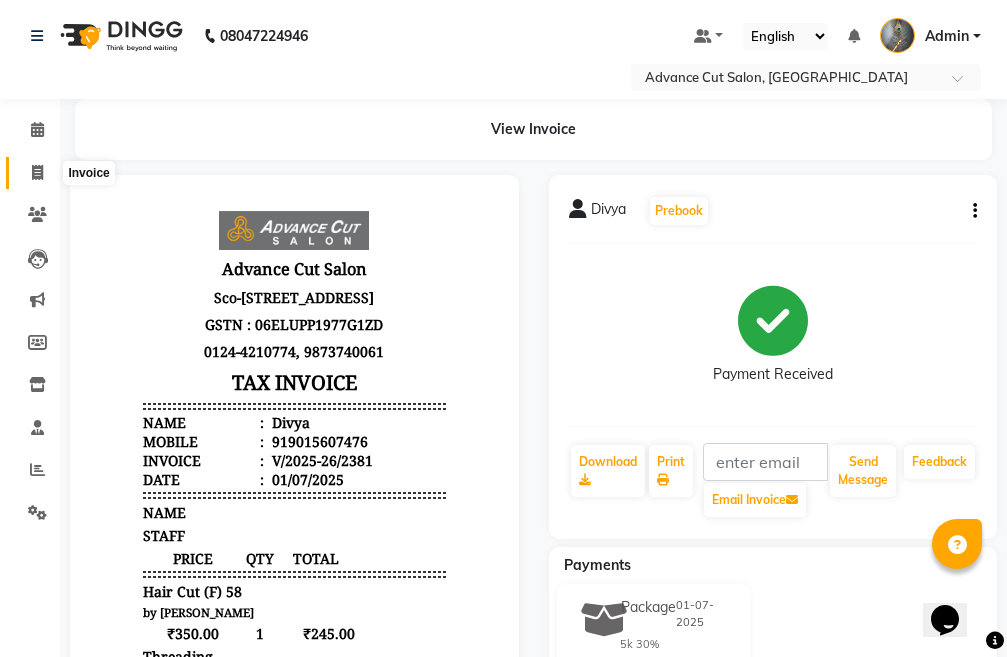 click 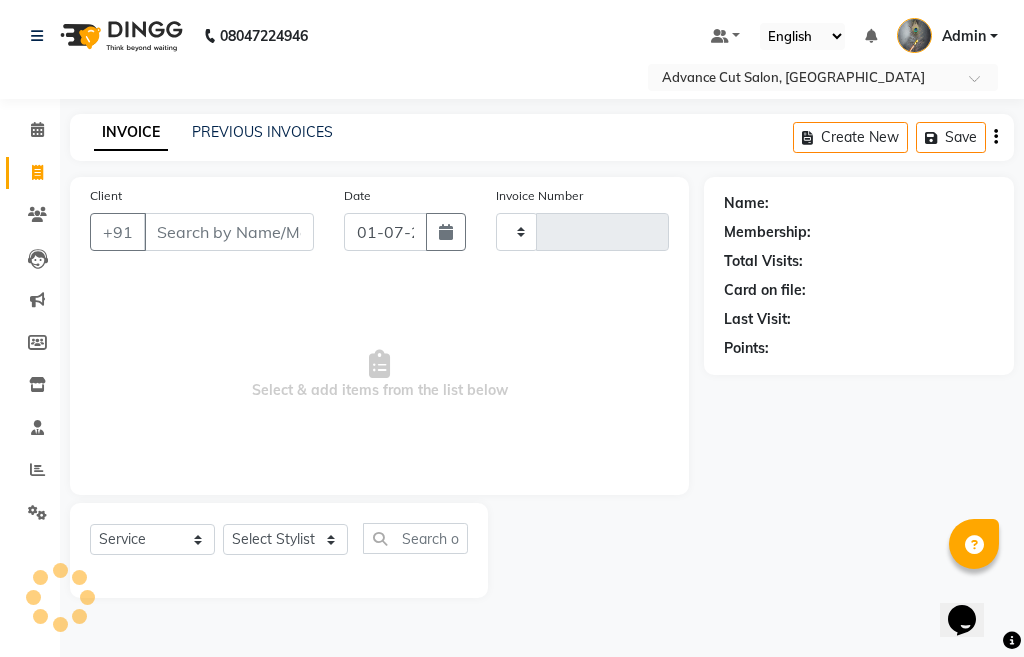 type on "2382" 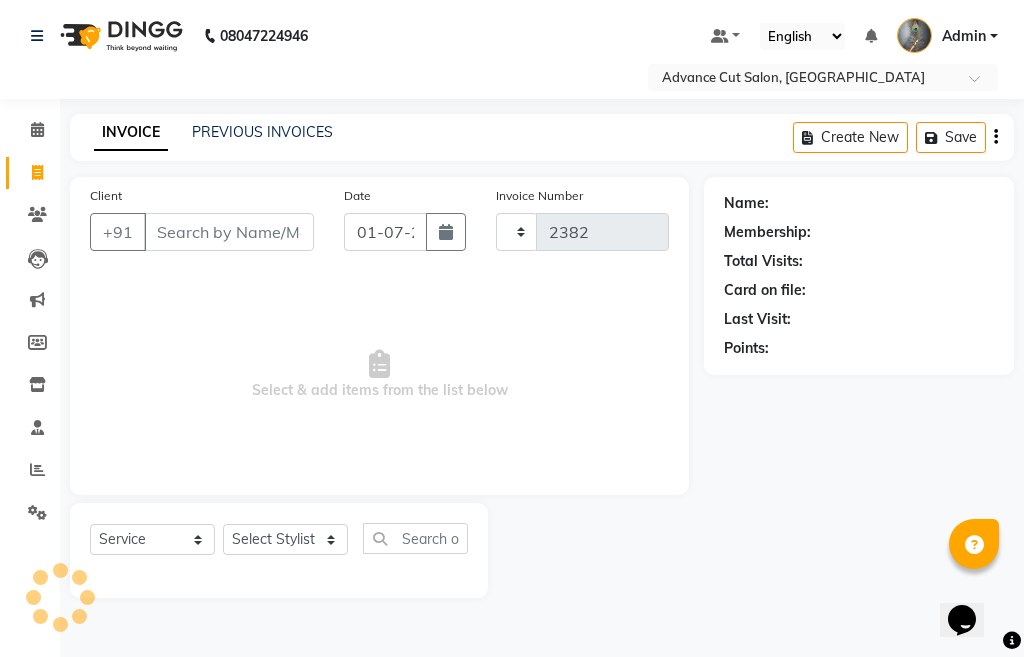 select on "4939" 